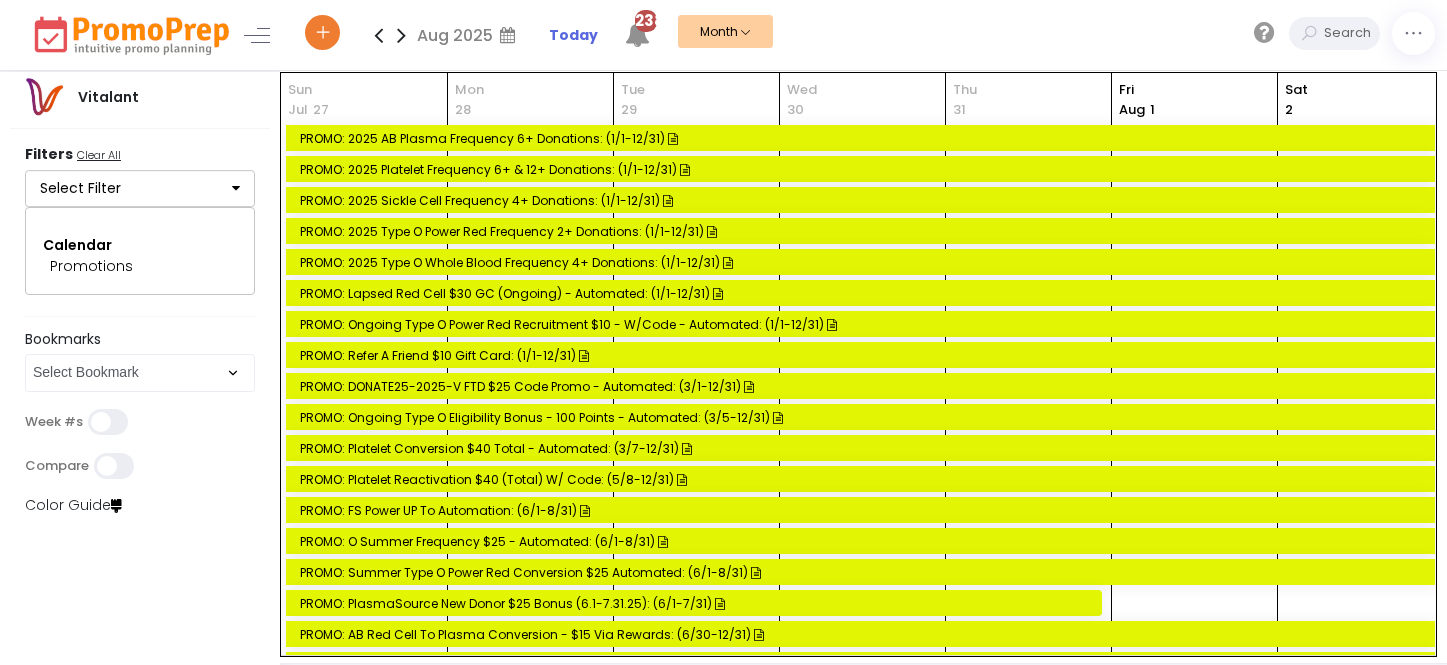 scroll, scrollTop: 0, scrollLeft: 0, axis: both 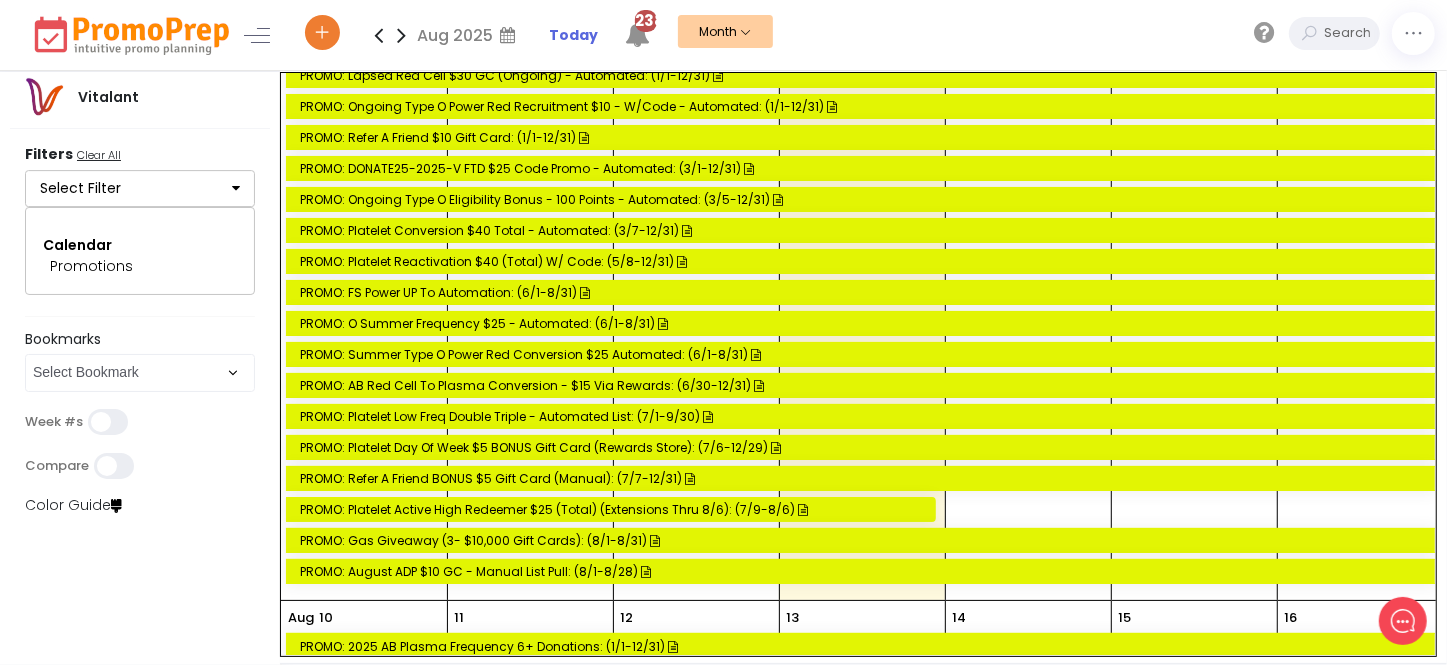 click at bounding box center (236, 189) 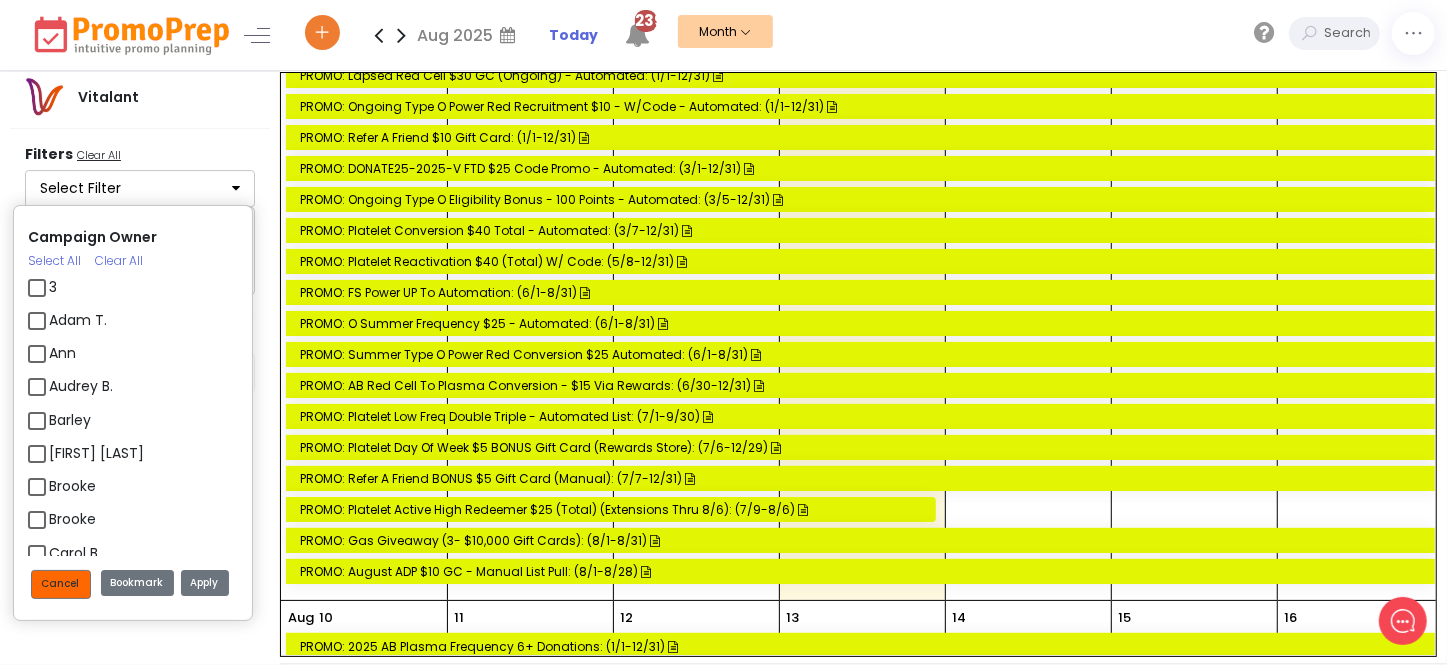 click on "Cancel" at bounding box center (61, 584) 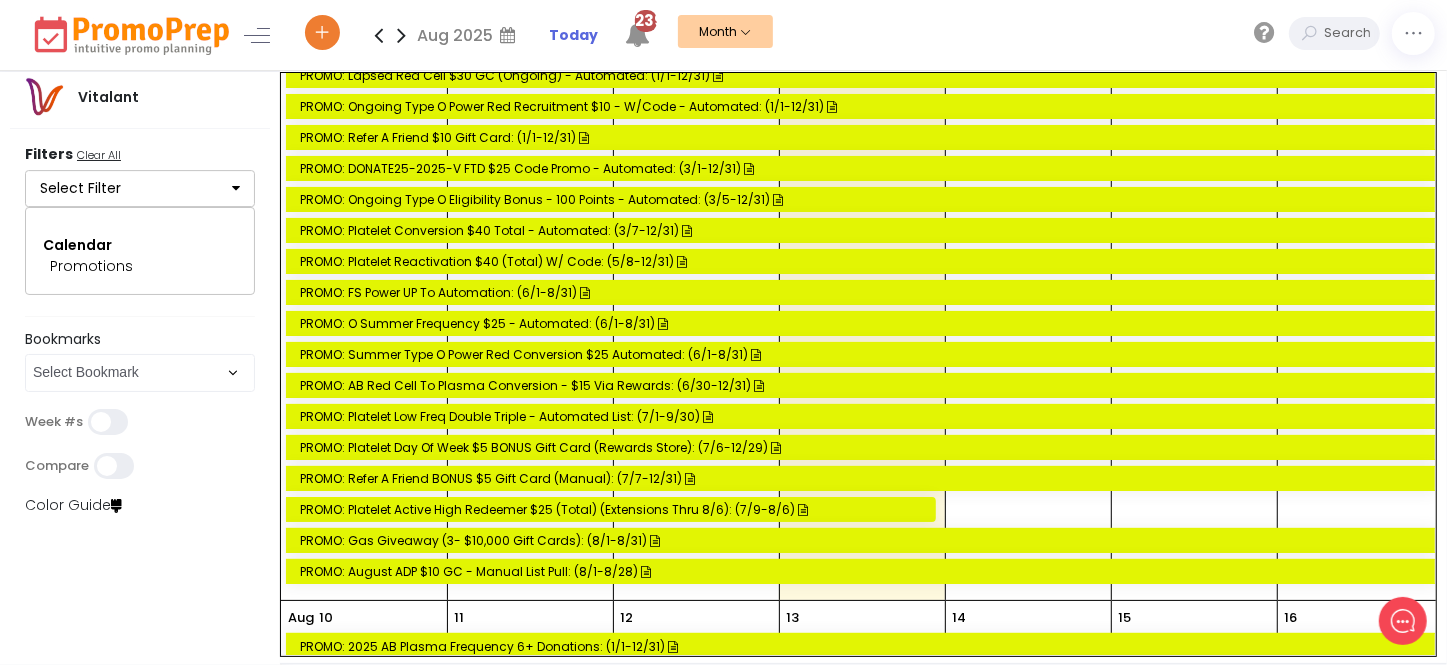 scroll, scrollTop: 636, scrollLeft: 0, axis: vertical 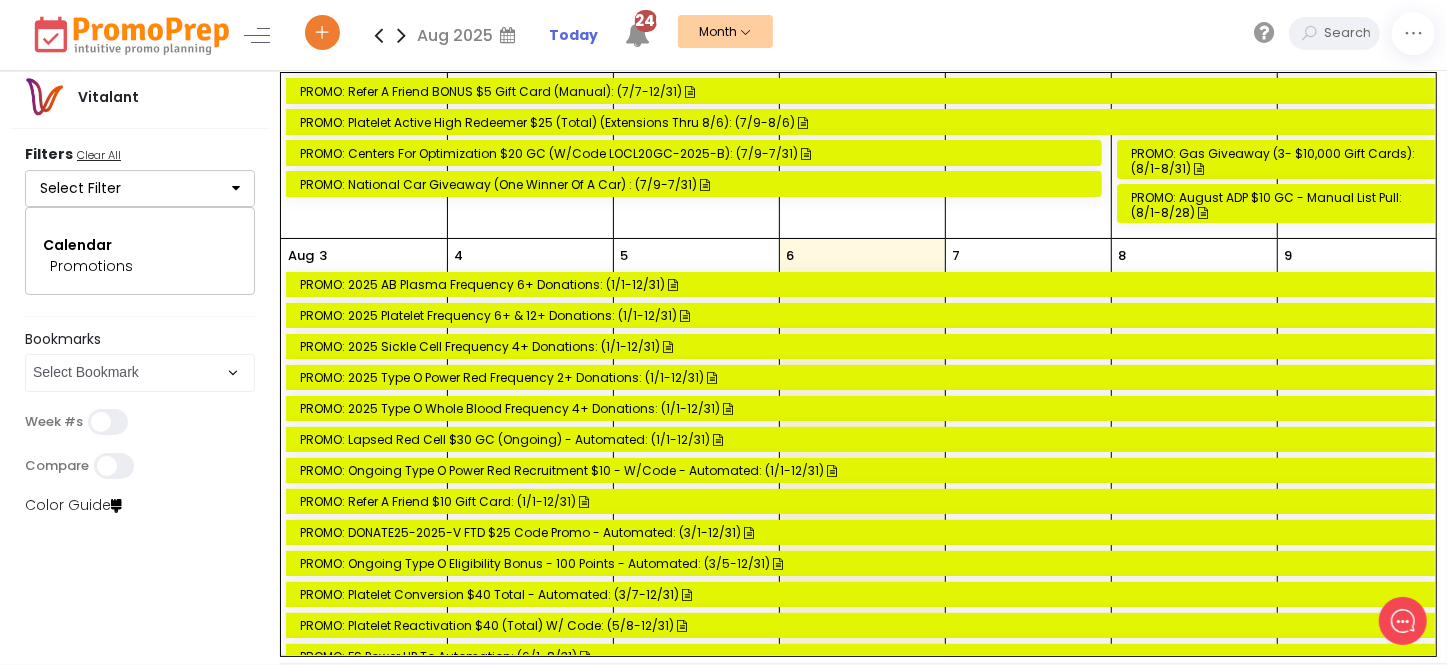click on "PROMO: Ongoing Type O Power Red Recruitment $10 - w/code - Automated:  (1/1-12/31)" at bounding box center [860, 471] 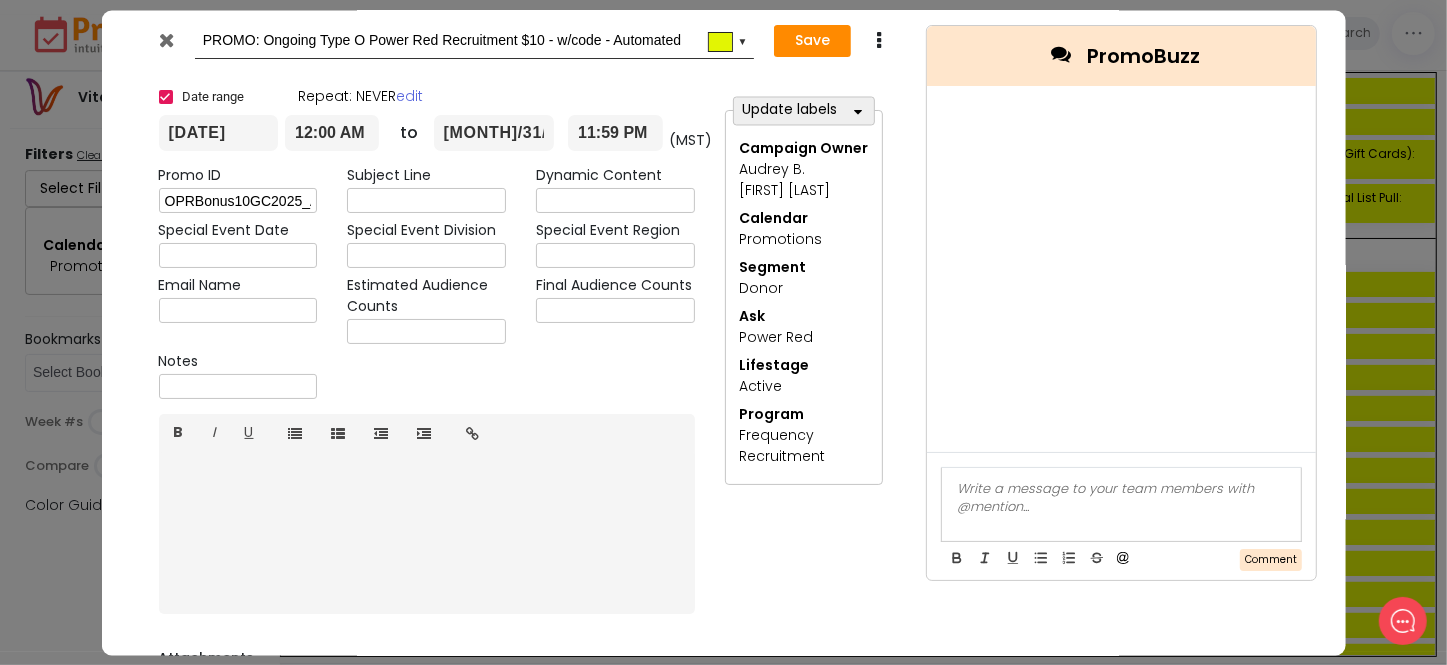 click at bounding box center [166, 40] 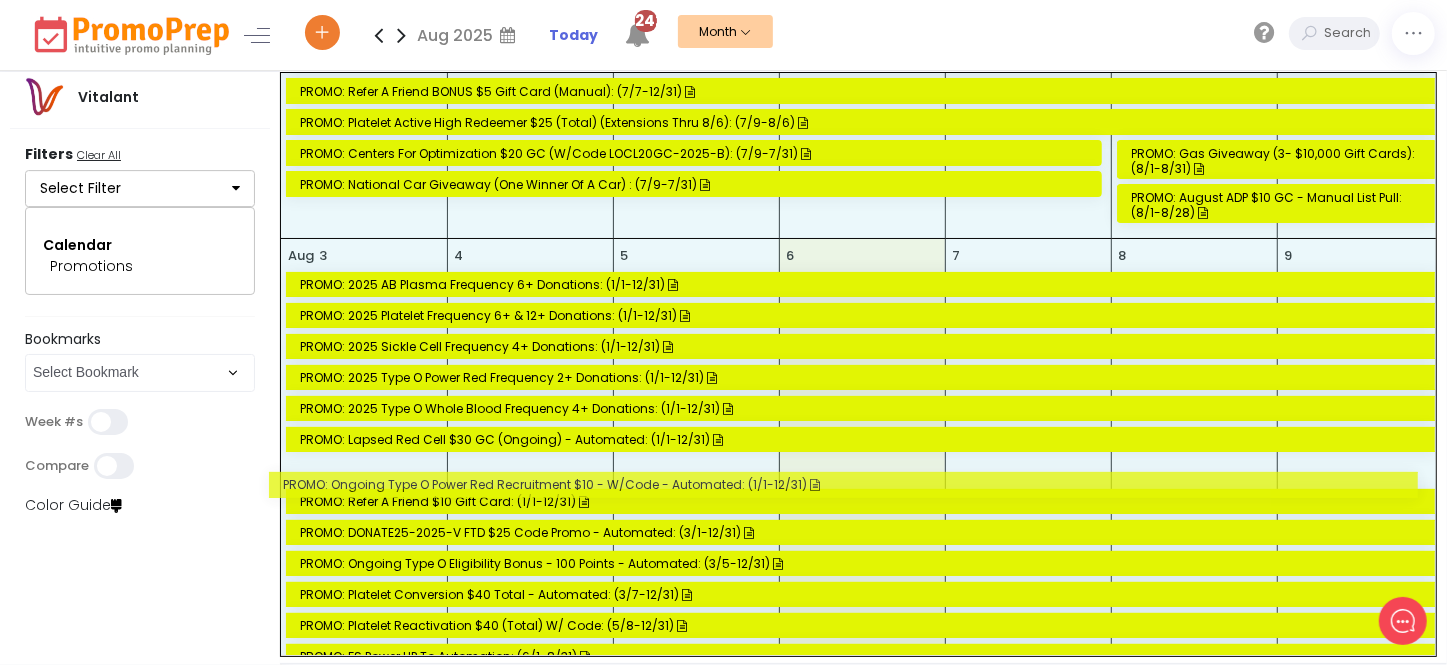 drag, startPoint x: 370, startPoint y: 473, endPoint x: 249, endPoint y: 483, distance: 121.41252 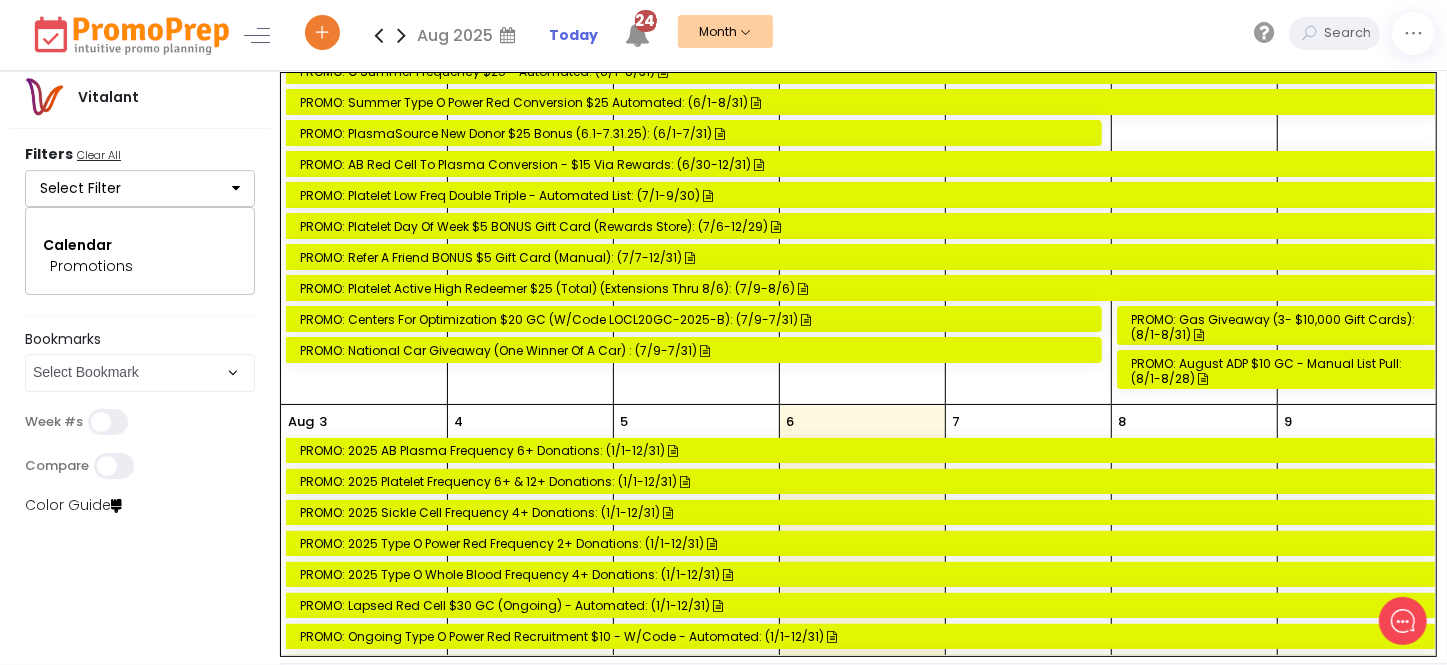 scroll, scrollTop: 454, scrollLeft: 0, axis: vertical 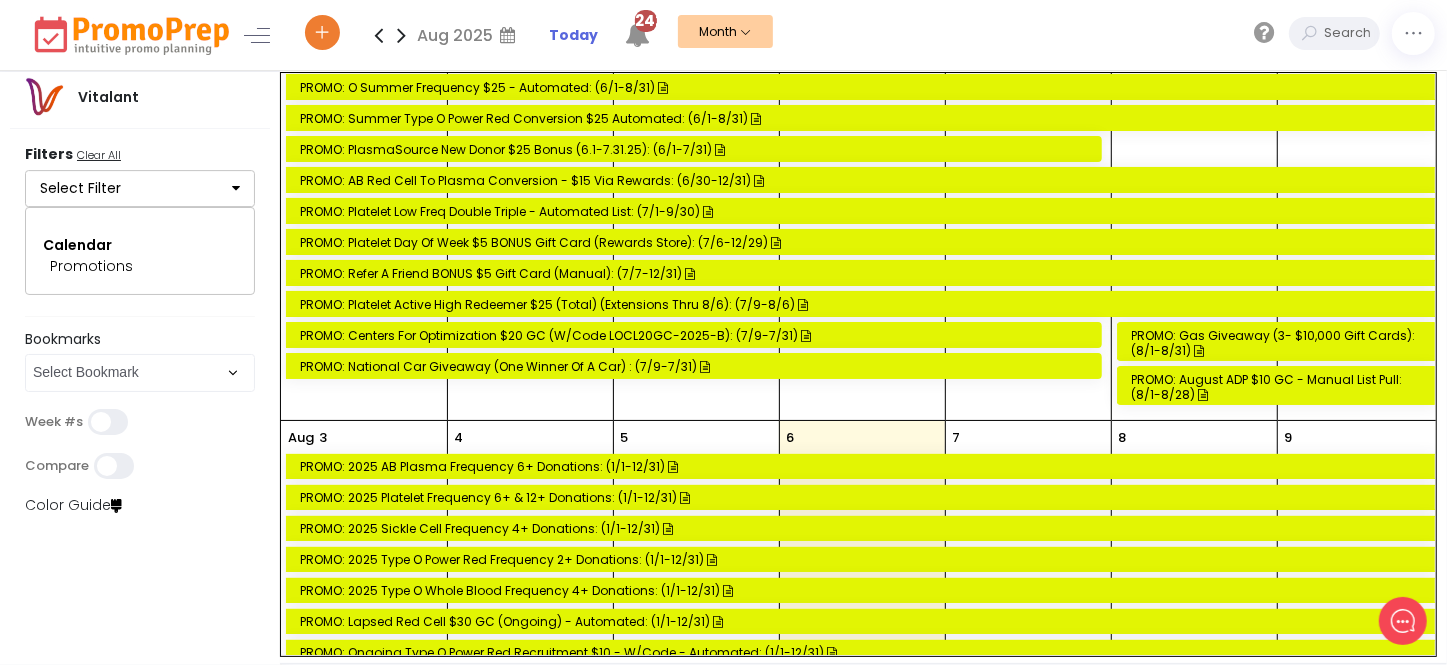 click on "Select Filter" at bounding box center [140, 189] 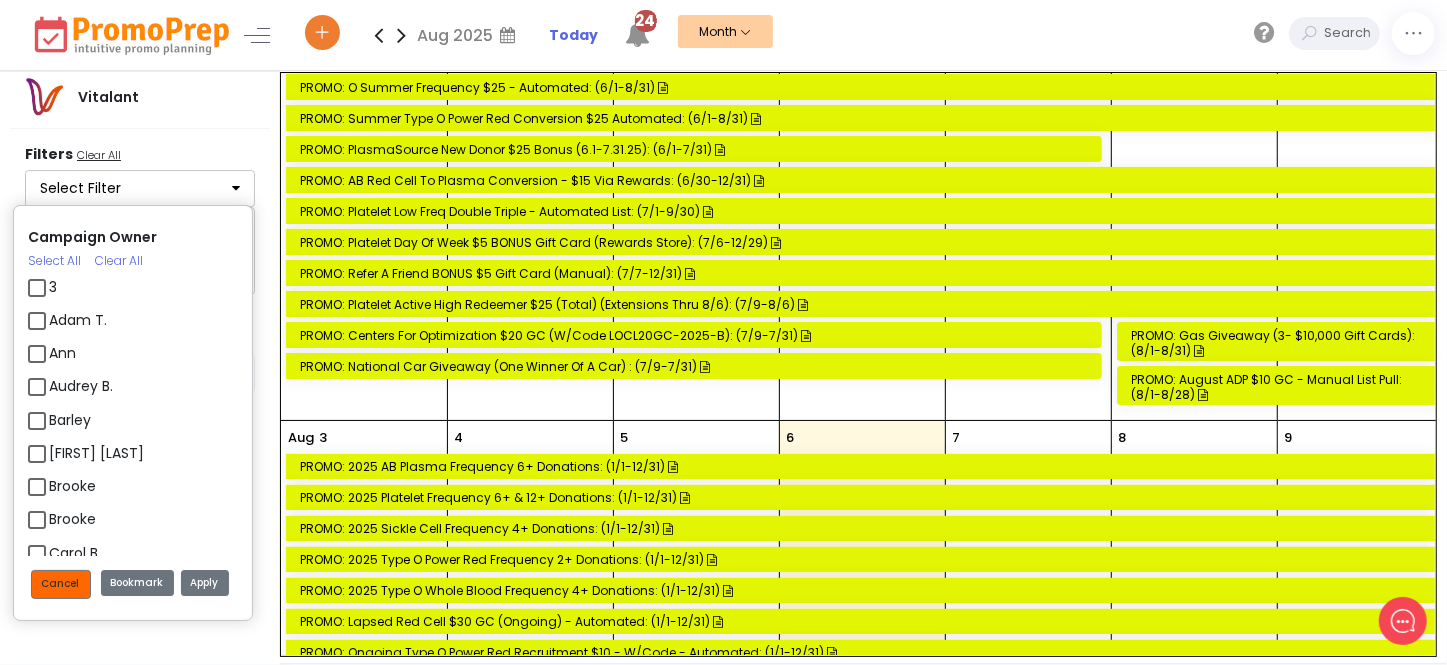 click on "Cancel" at bounding box center (61, 584) 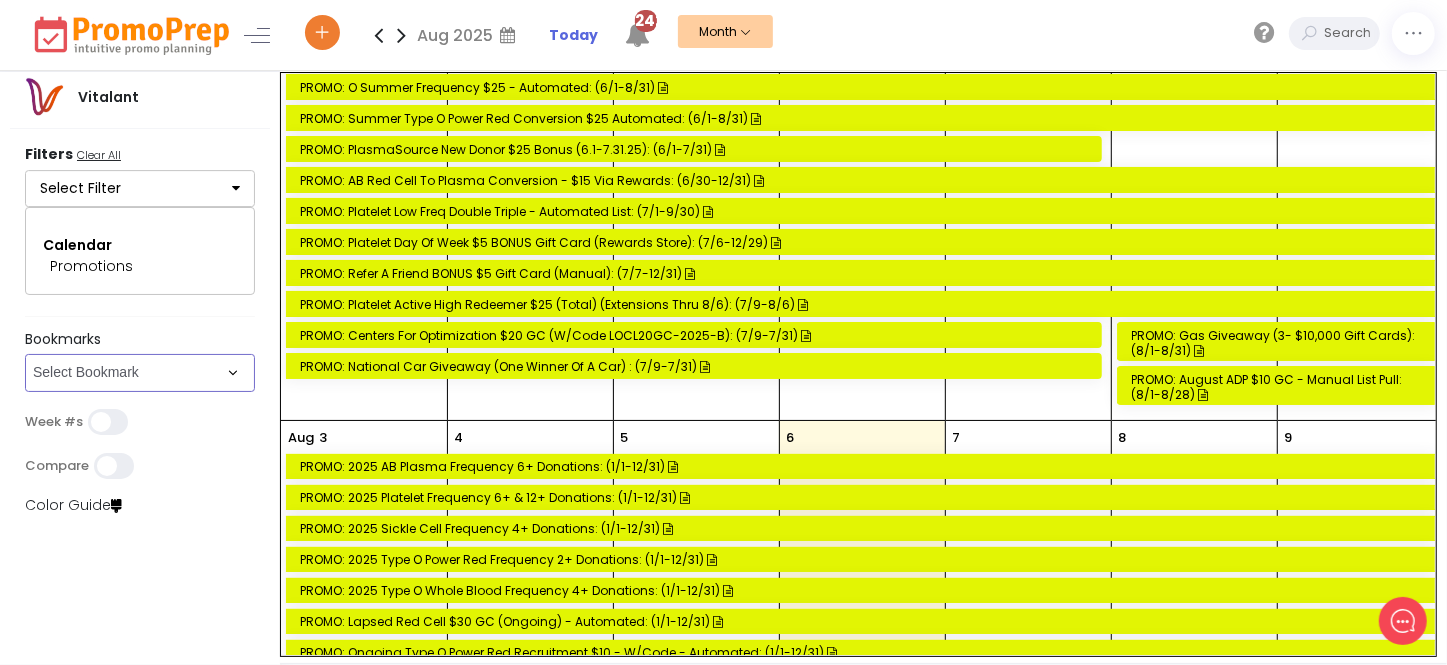 click on "Select Bookmark  BVR/Fulfillment   Fulfillment List   PUSH/MC/BVR/FULFILLMENT" at bounding box center (140, 373) 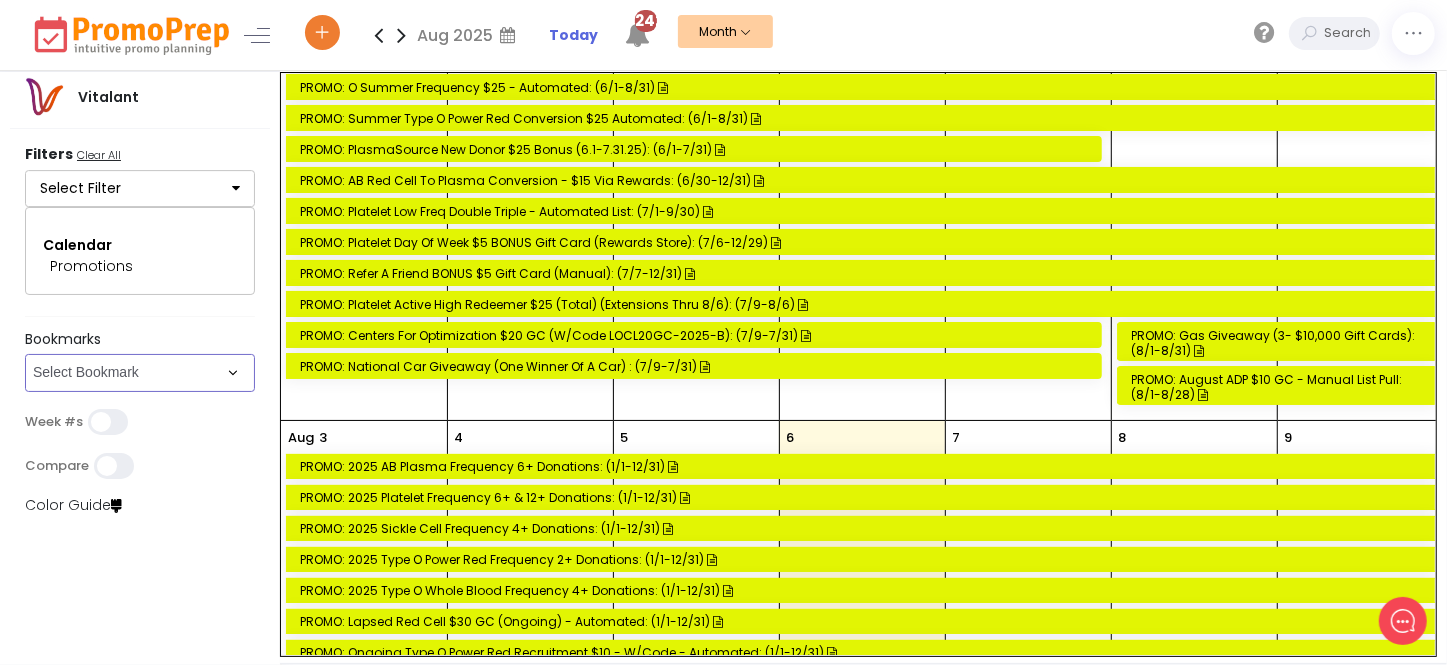 select on "278" 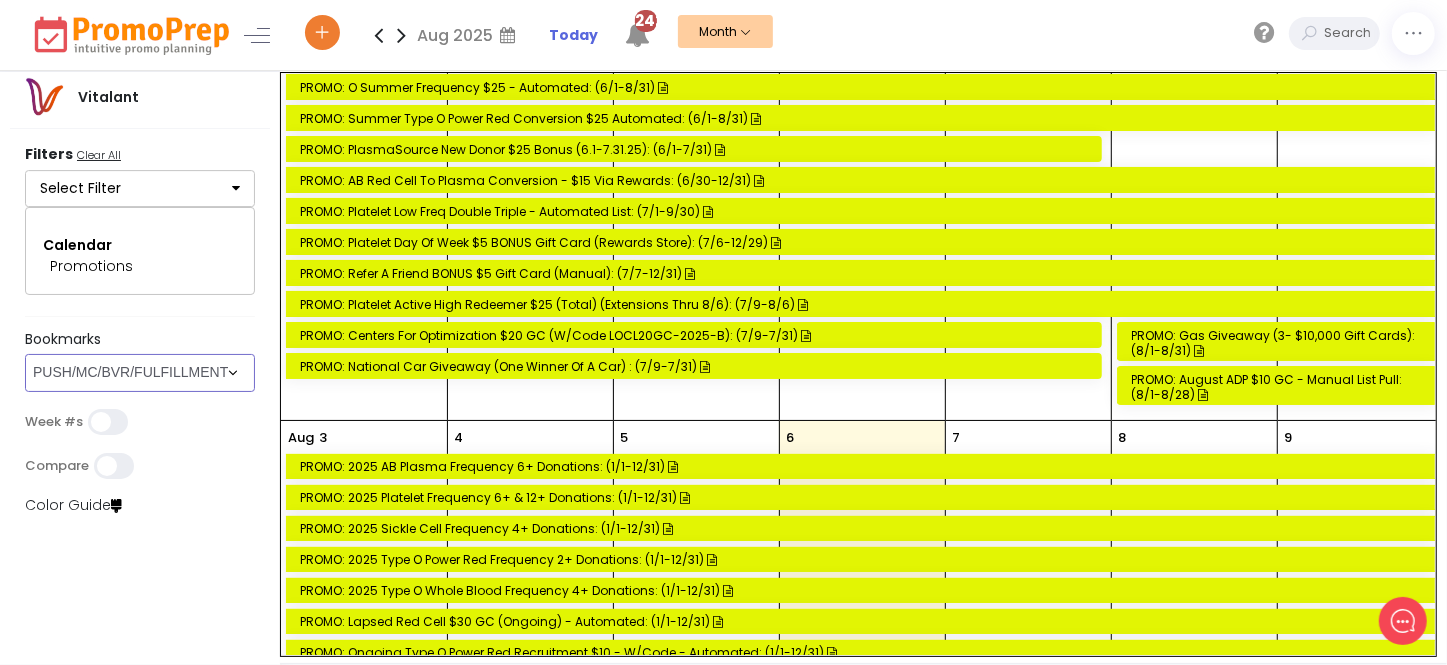 click on "Select Bookmark  BVR/Fulfillment   Fulfillment List   PUSH/MC/BVR/FULFILLMENT" at bounding box center [140, 373] 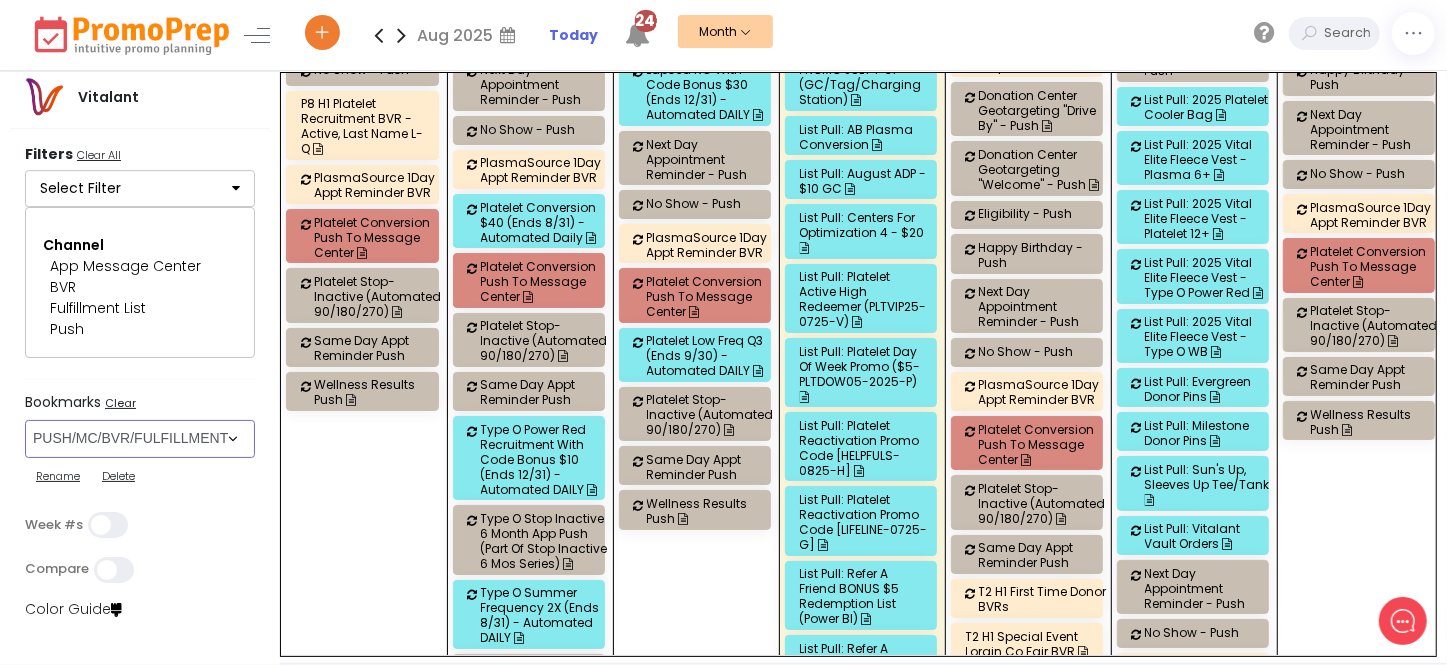 scroll, scrollTop: 2000, scrollLeft: 0, axis: vertical 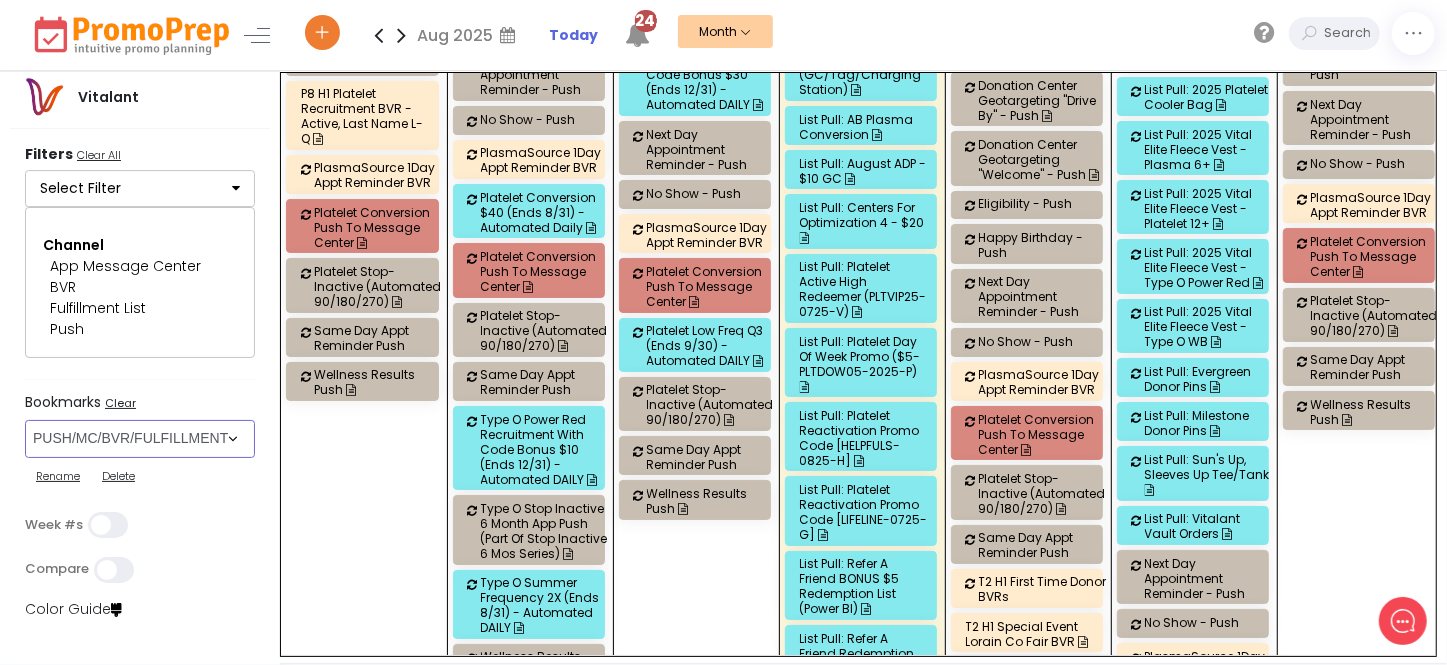 click on "List Pull: Platelet Active High Redeemer (PLTVIP25-0725-V)" at bounding box center [864, 289] 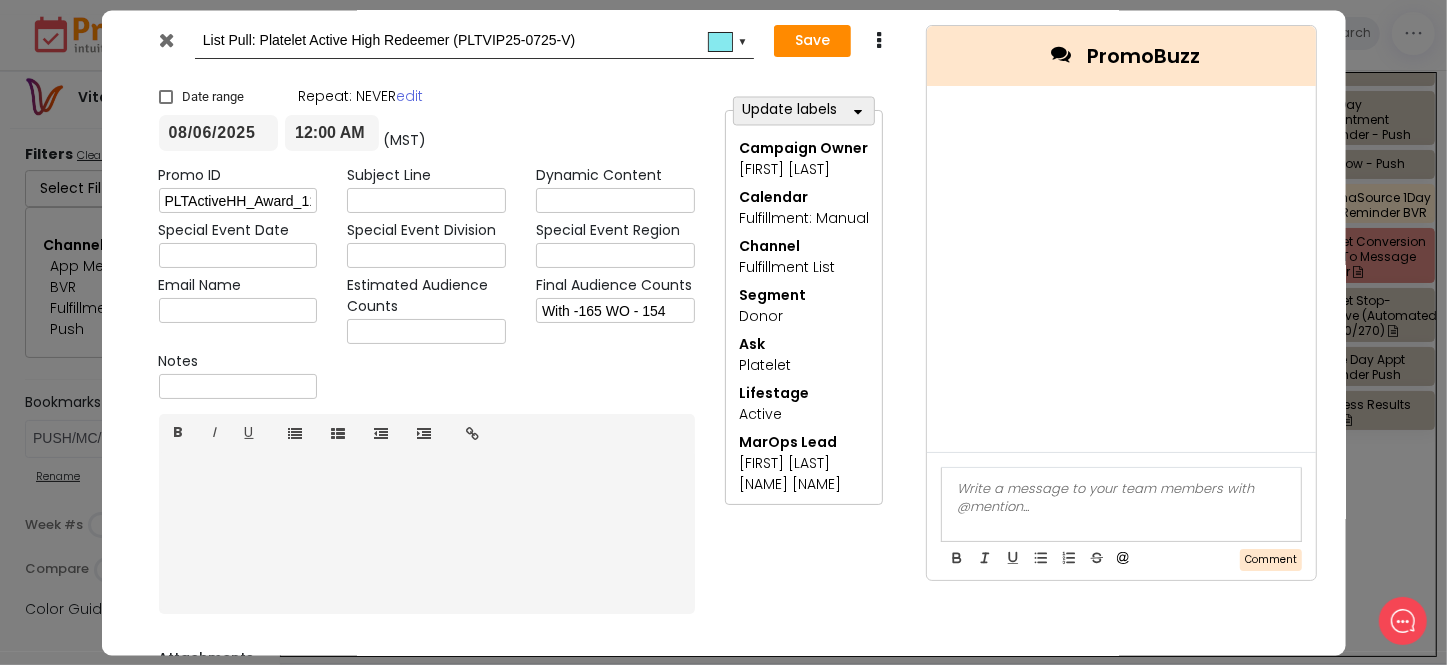 click at bounding box center [166, 40] 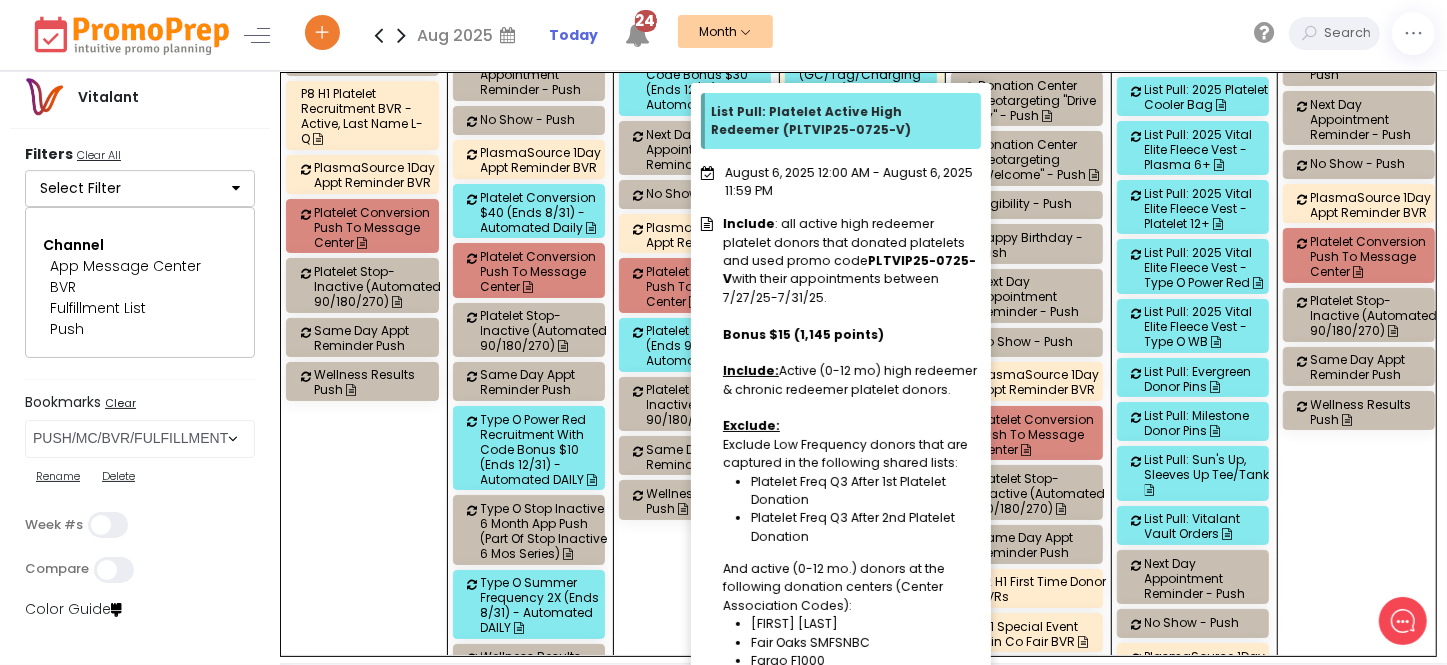 click at bounding box center [858, 312] 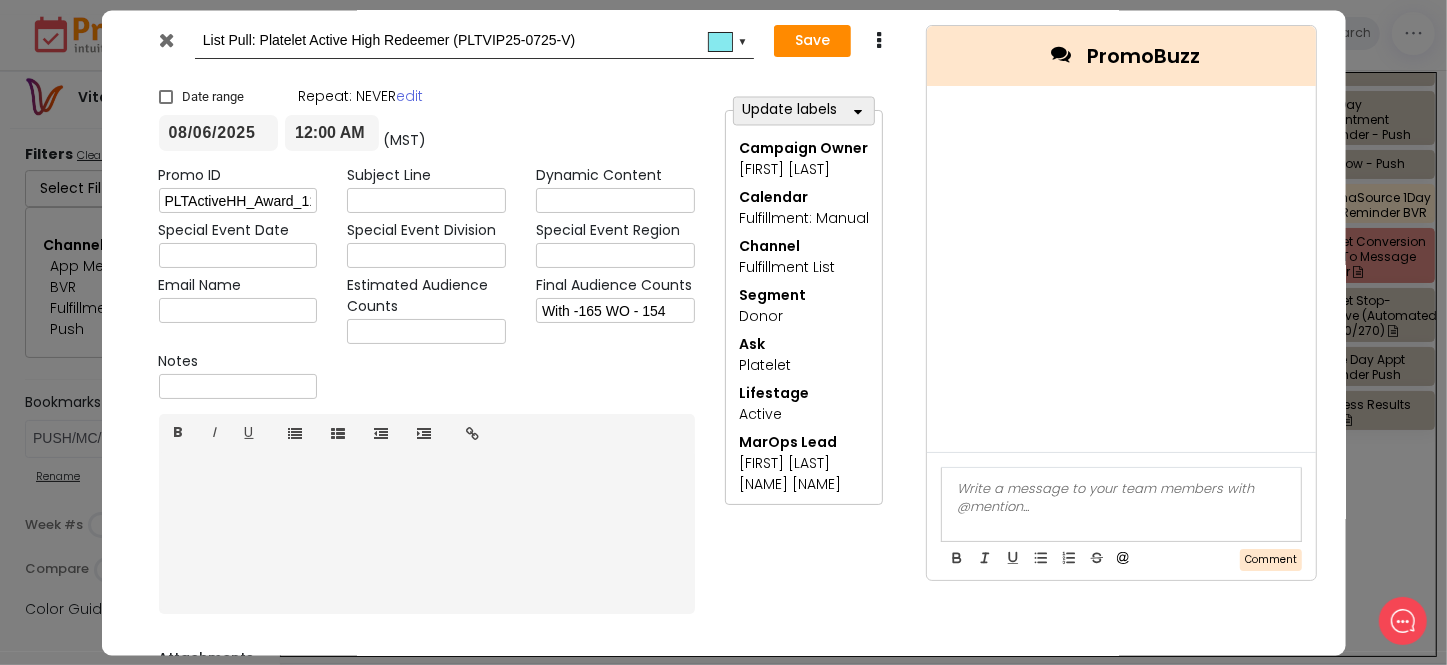 click at bounding box center (166, 40) 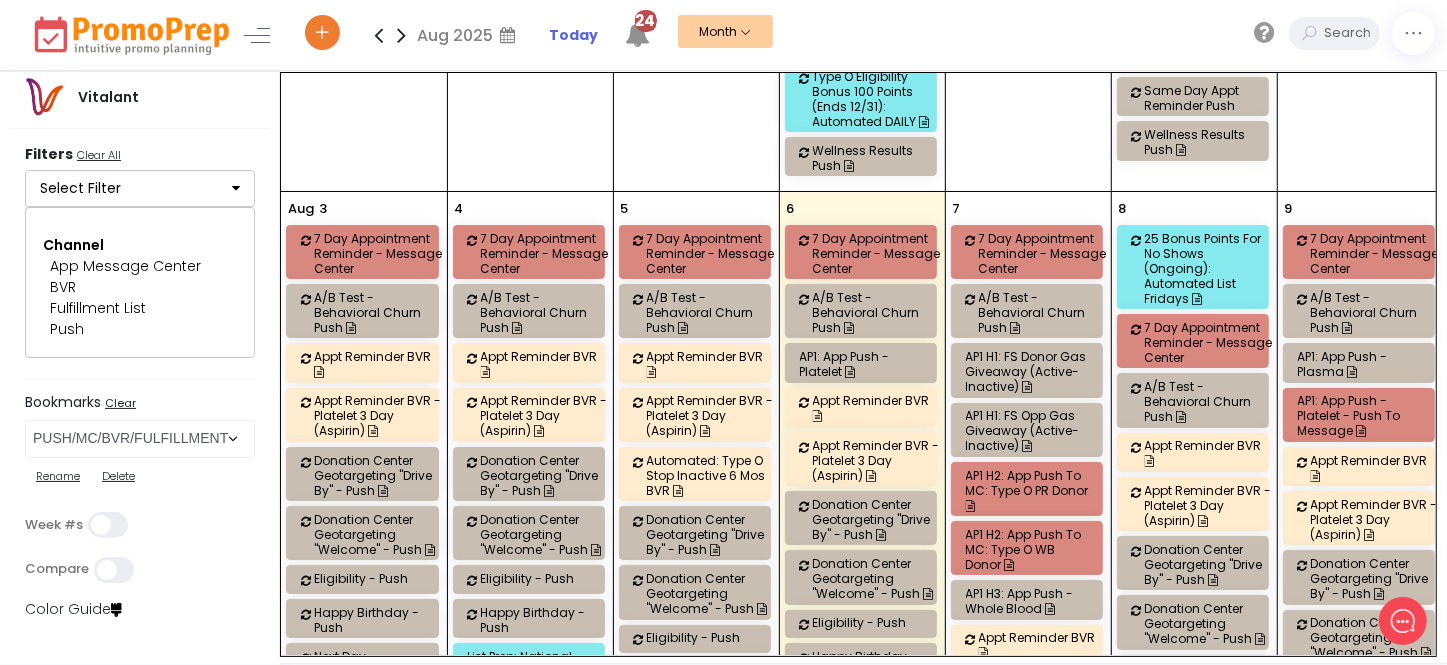 scroll, scrollTop: 1363, scrollLeft: 0, axis: vertical 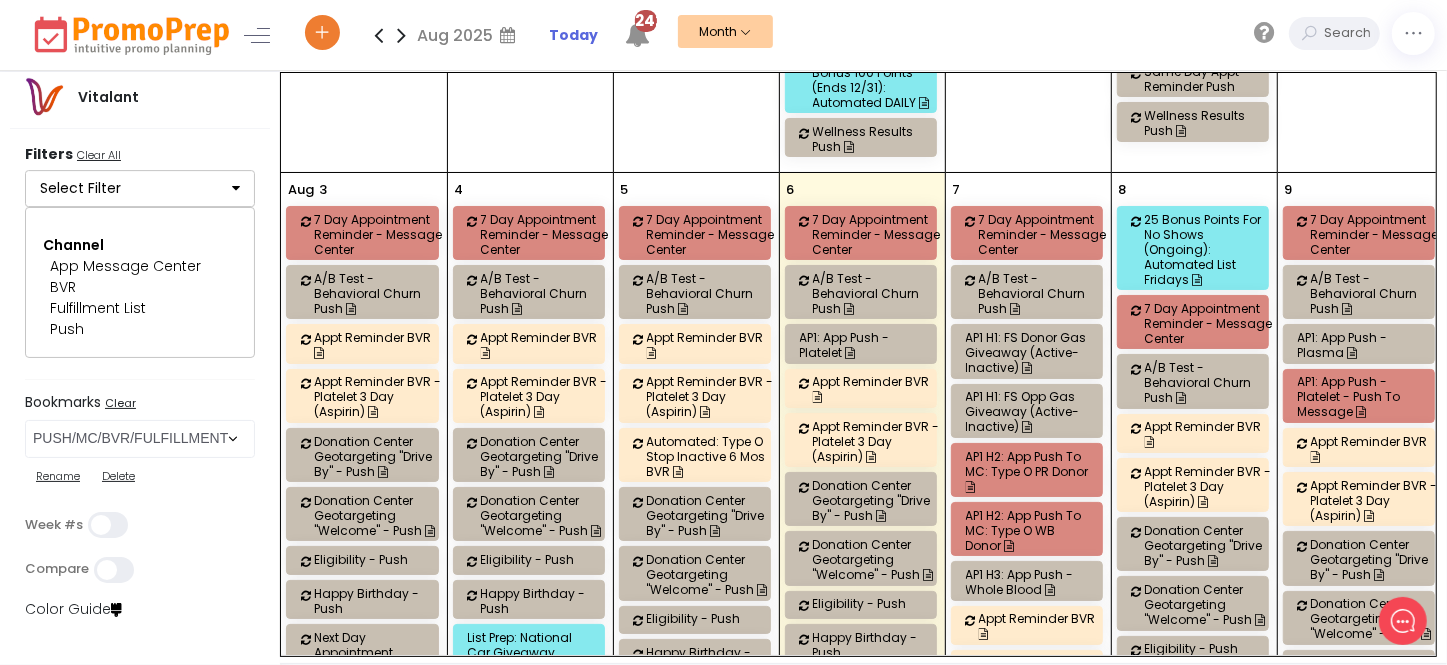 click on "AP1: App Push - Plasma" at bounding box center [1362, 345] 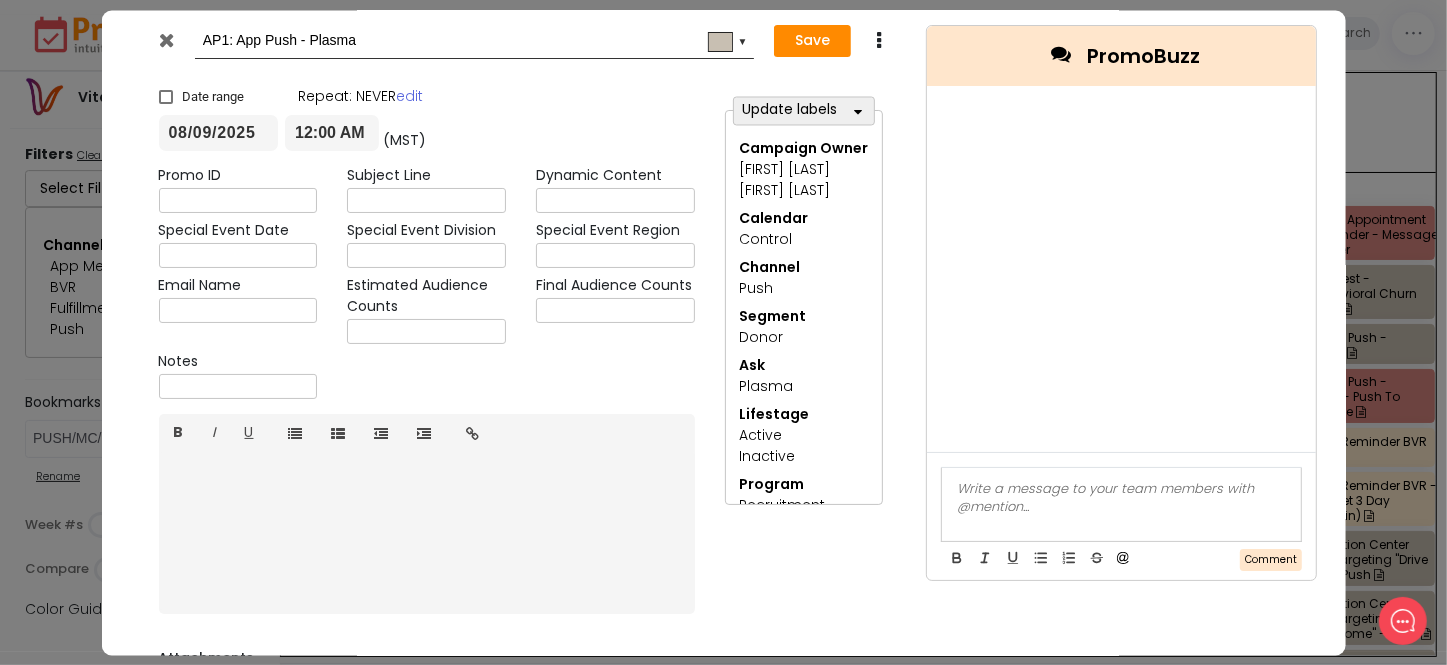 drag, startPoint x: 170, startPoint y: 39, endPoint x: 377, endPoint y: 92, distance: 213.67732 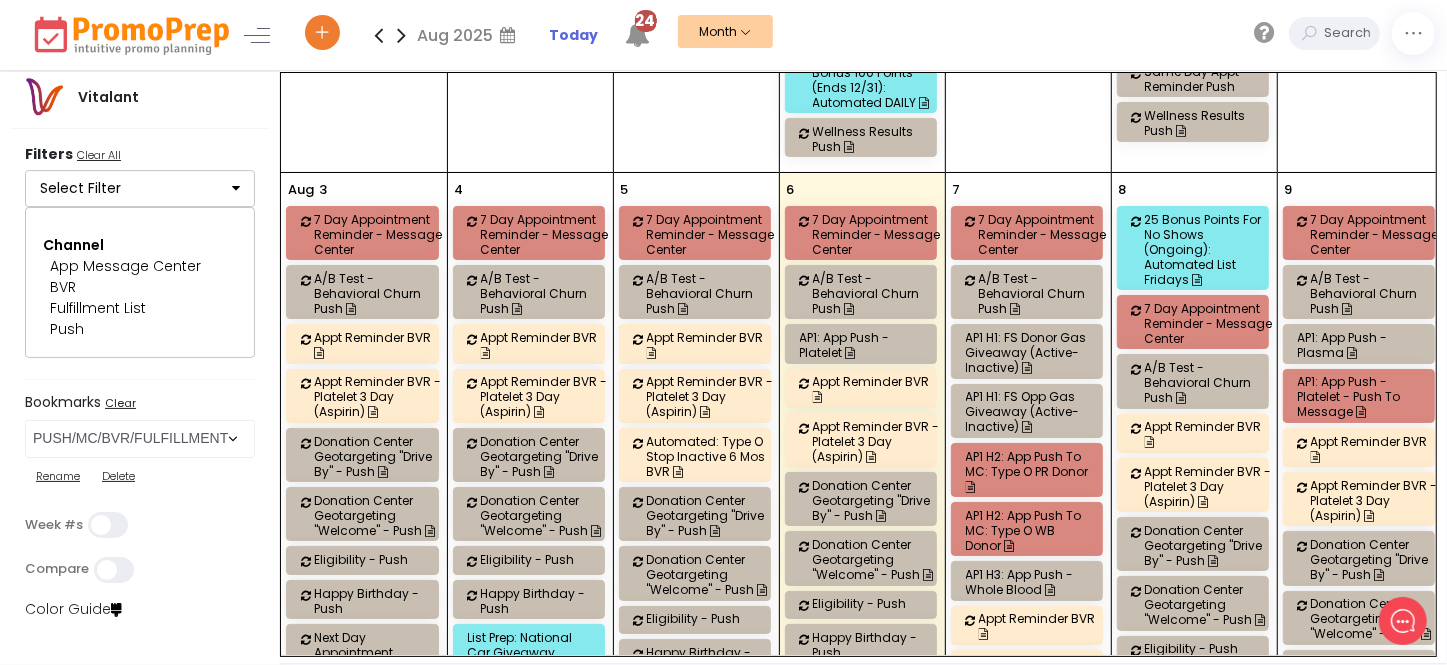 click on "AP1: App Push - Platelet - Push to Message" at bounding box center (1362, 396) 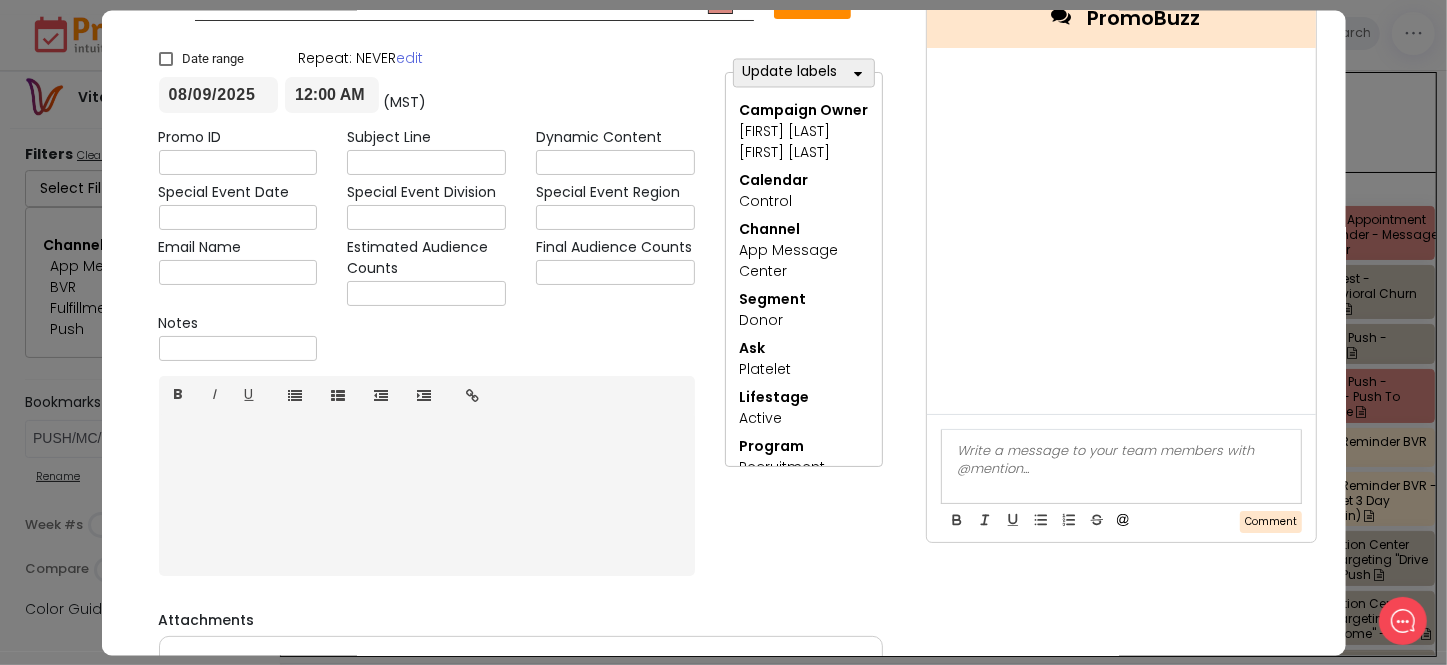 scroll, scrollTop: 0, scrollLeft: 0, axis: both 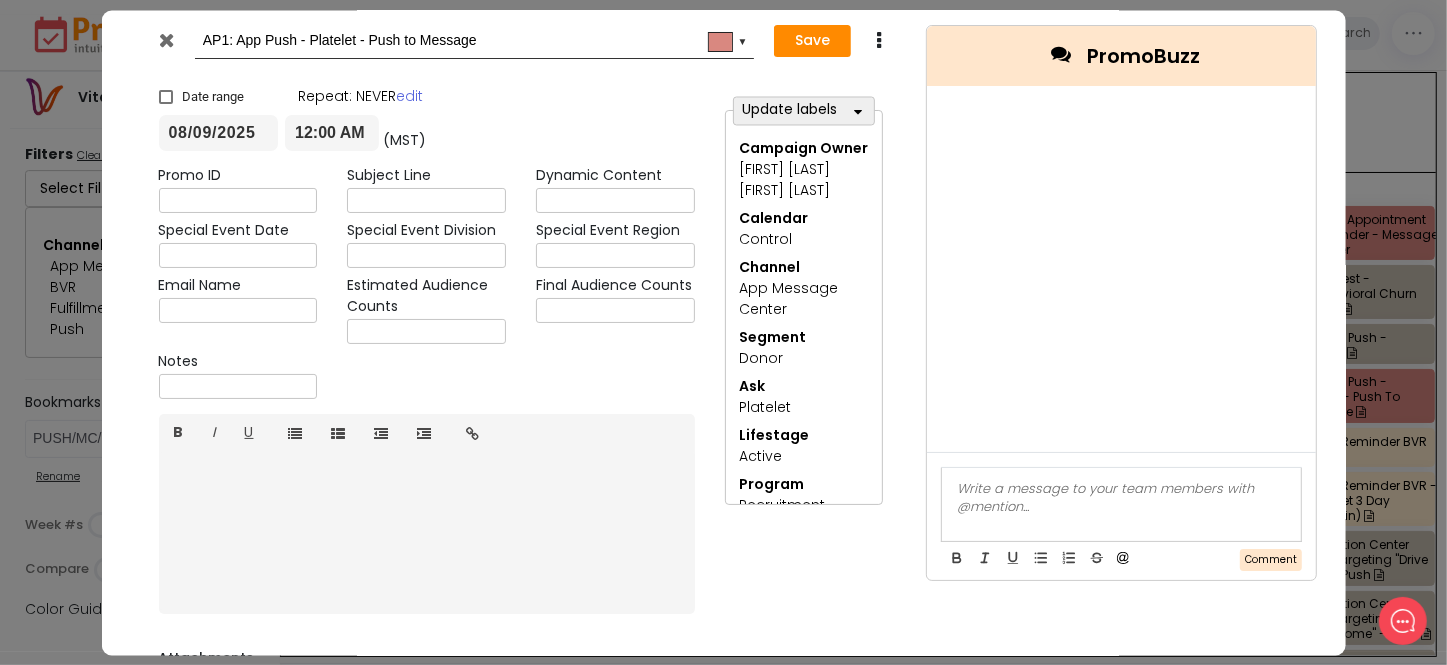 click on "AP1: App Push - Platelet - Push to Message" at bounding box center [471, 41] 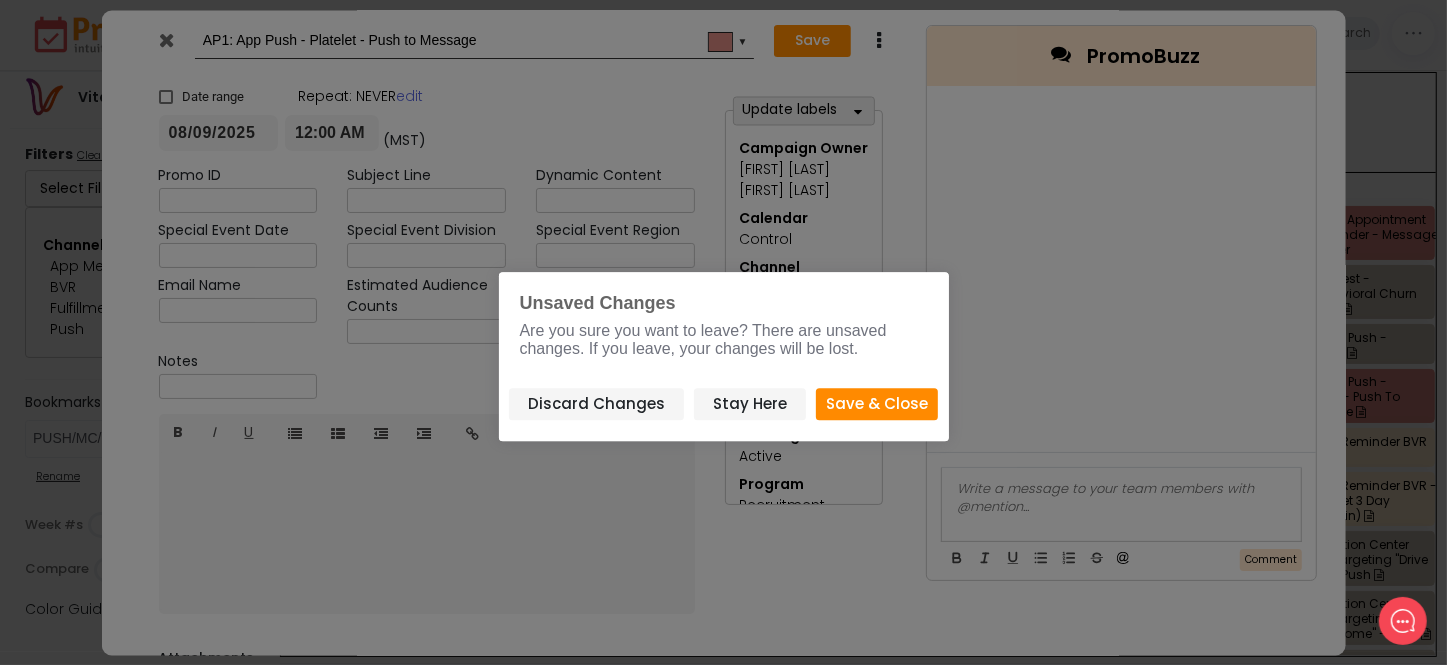 click on "Save & Close" at bounding box center [877, 404] 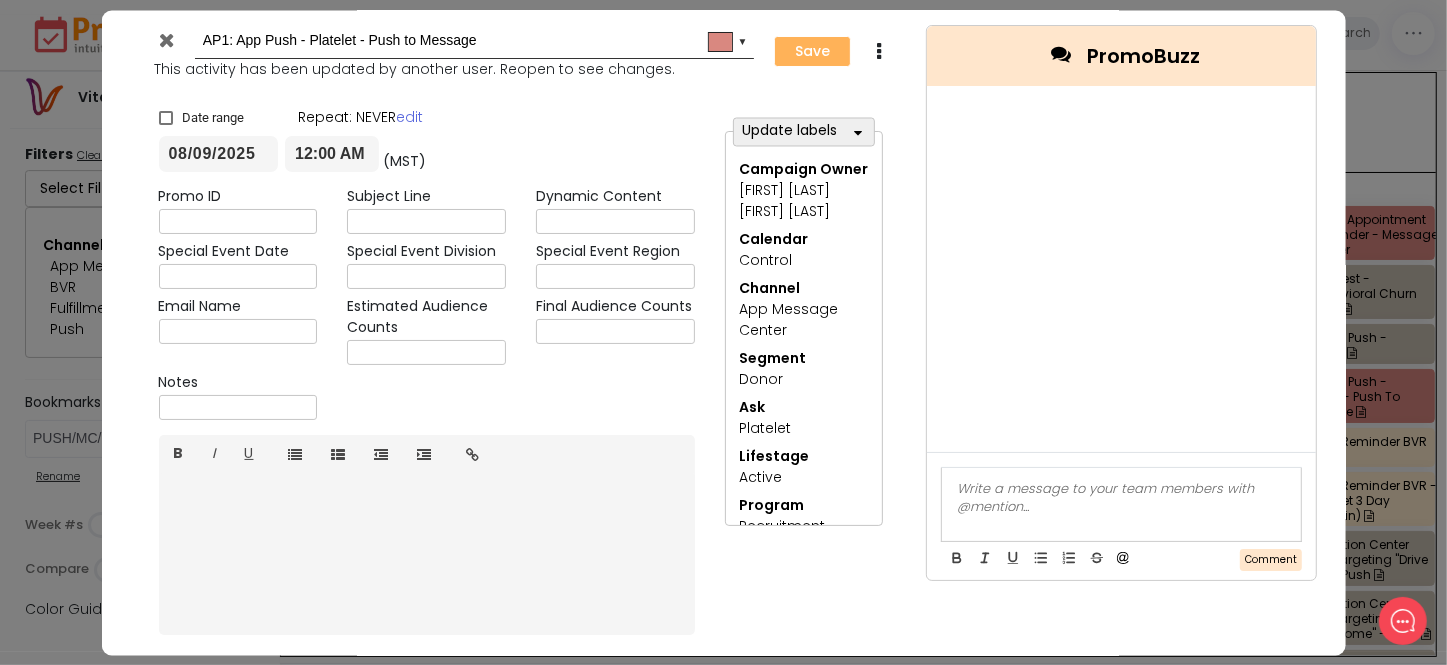 type on "[DATE]" 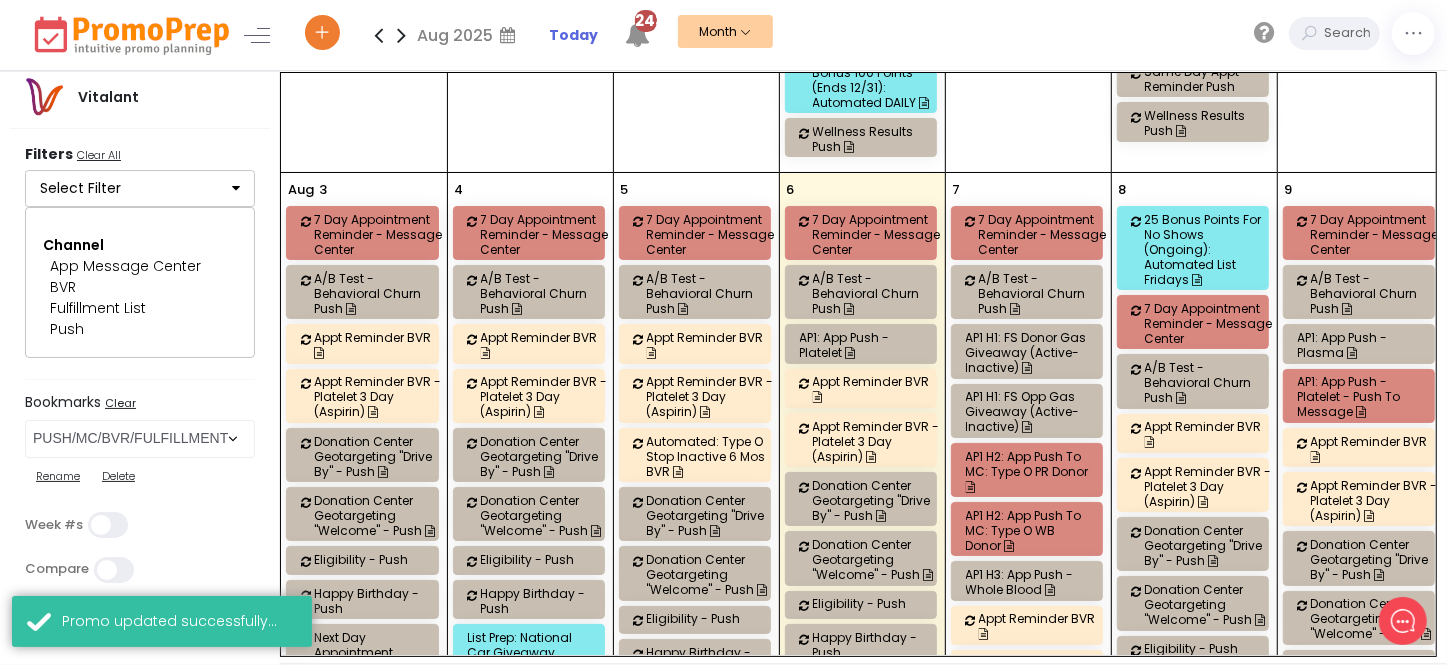 click on "AP1: App Push - Plasma" at bounding box center [1362, 345] 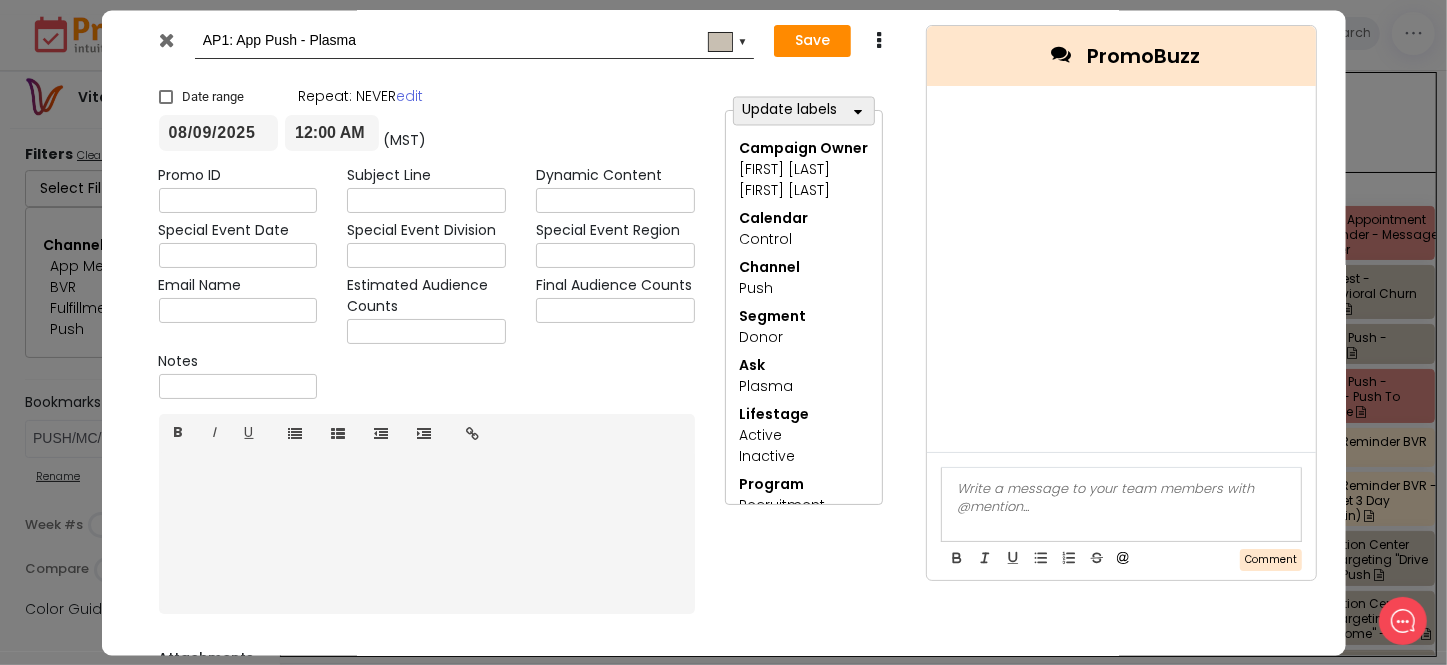 click at bounding box center (166, 40) 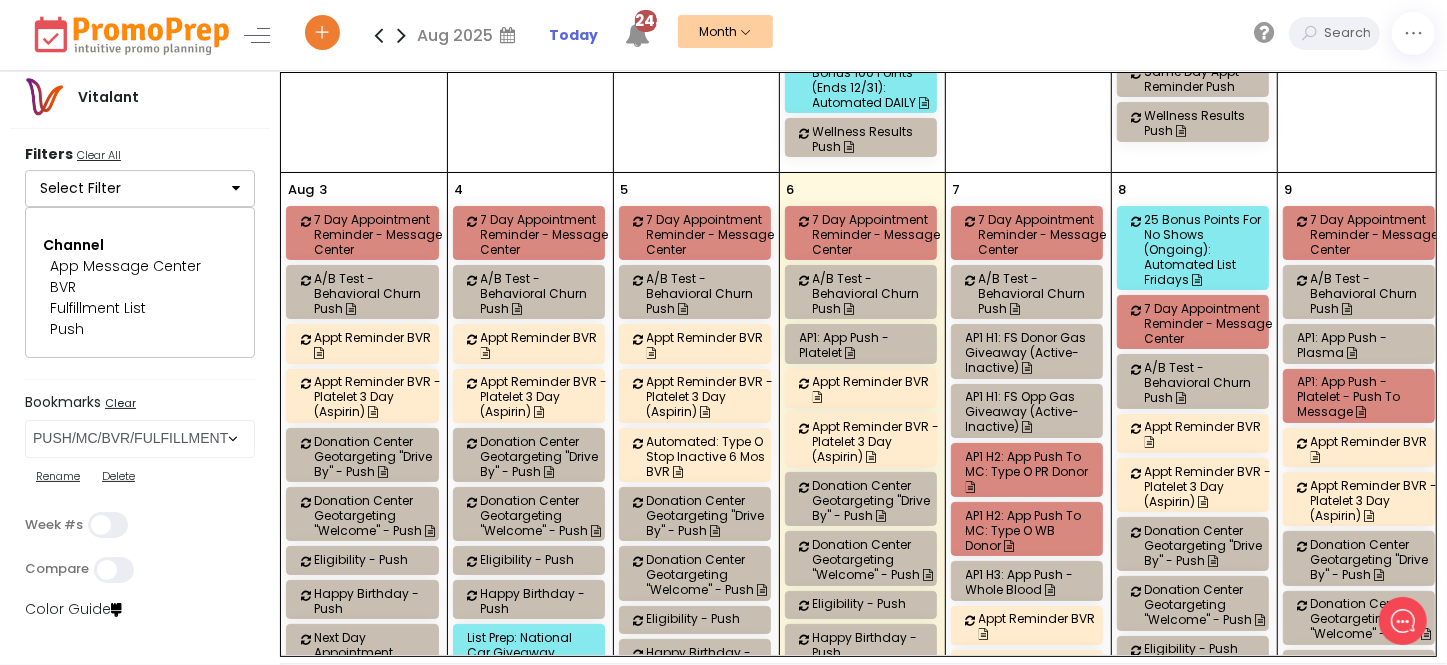 click on "AP1: App Push - Platelet - Push to Message" at bounding box center [1362, 396] 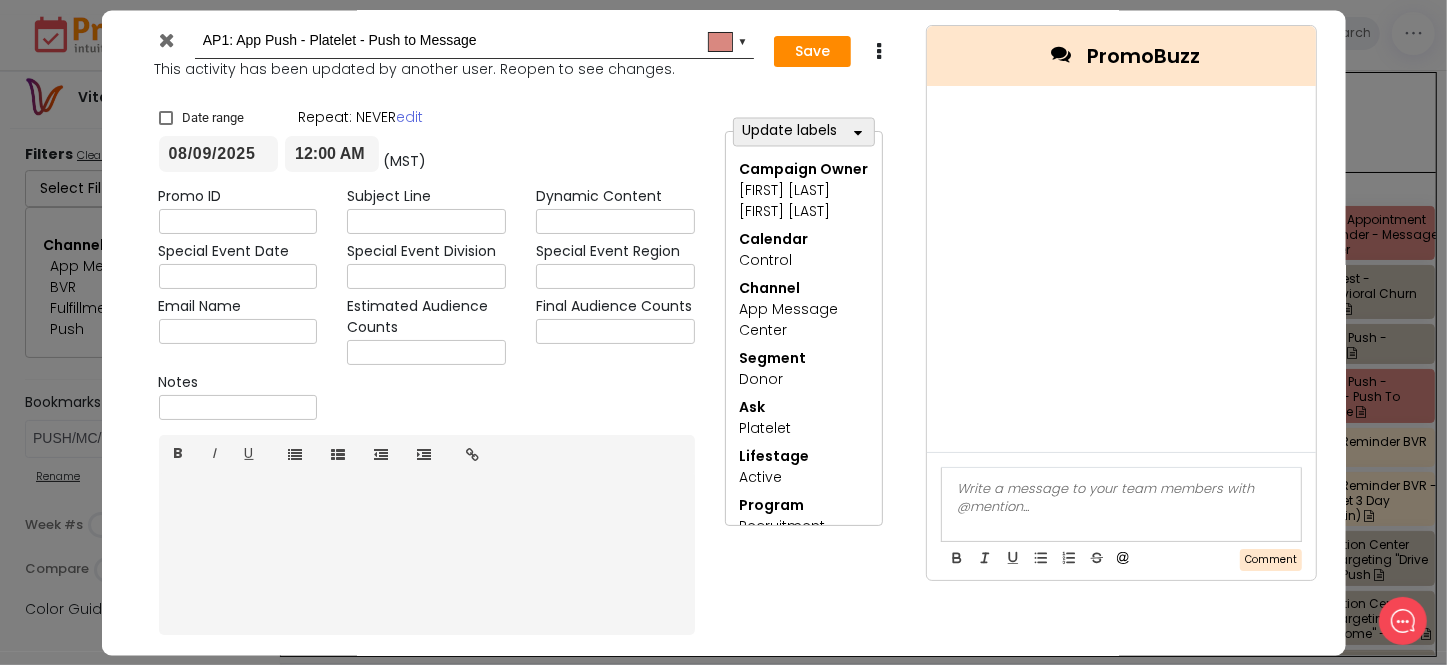 click on "AP1: App Push - Platelet - Push to Message #d98880 ▼  This activity has been updated by another user. Reopen to see changes.        Save   Duplicate   Delete   ×  Date range  Repeat: NEVER  edit 08/09/2025 12:00 AM  (MST)  08/09/2025 11:59 PM  (MST)   Promo ID  Subject Line  Dynamic Content  Special Event Date  Special Event Division  Special Event Region  Email Name  Estimated Audience Counts  Final Audience Counts  Notes   Normal text   Normal text Heading 1 Heading 2 Heading 3 Heading 4 Heading 5 Heading 6 B I U   Insert link × http://   Open link in new window Cancel Insert link <b>Include</b>:&nbsp;Active (0-12 mo)
platelet donors. Eligible for platelets on day of deployment.&nbsp;<br><b>Exclude:</b>&nbsp;Donors with an appointment booked in the next 28 days.<br><span><br><br>NTL_PLT_ACTIVE_PLT.RECRUIT_PUSHMC_8.9.25<br><br></span>  Update labels  Campaign Owner Select All Clear All 3 Adam T. Ann Audrey B. Barley Brad D. Brooke Brooke  Carol B. Enterprise Erica N. Jared L. Kayla B. Keri T. Kevin" at bounding box center [520, 399] 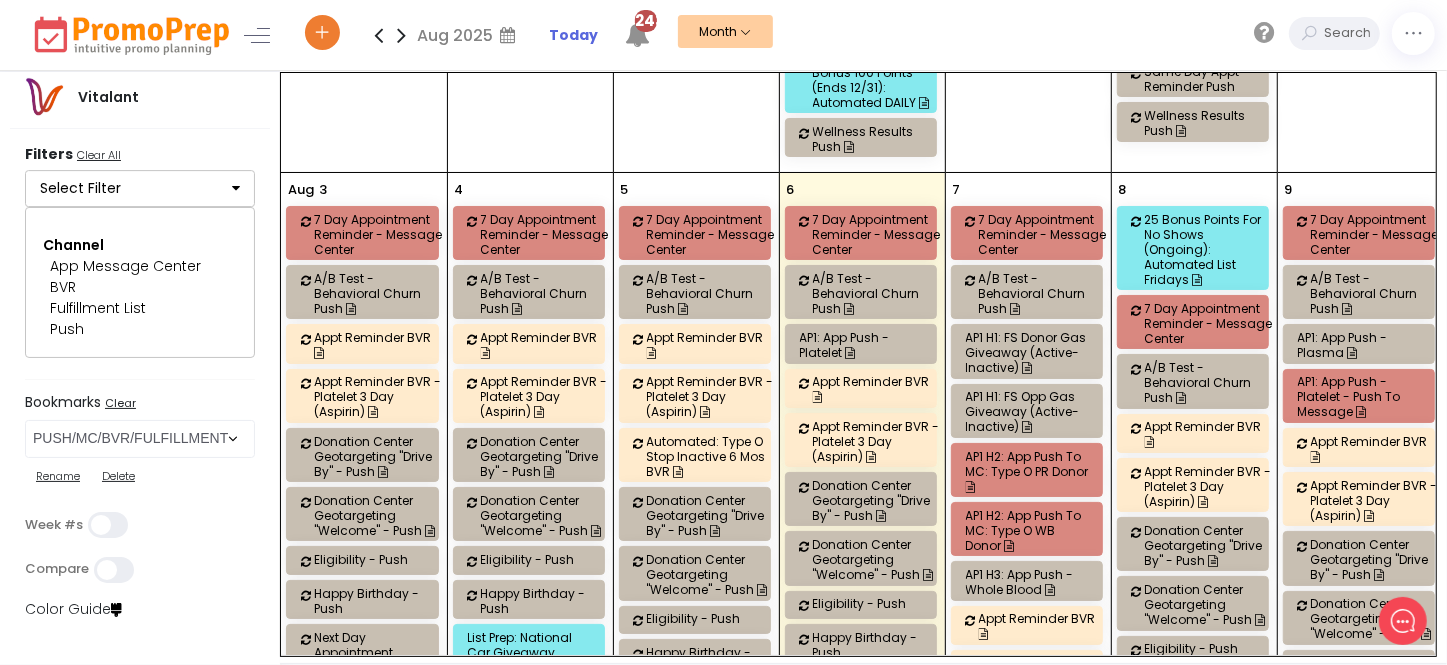 click on "AP1: App Push - Platelet - Push to Message" at bounding box center (1362, 396) 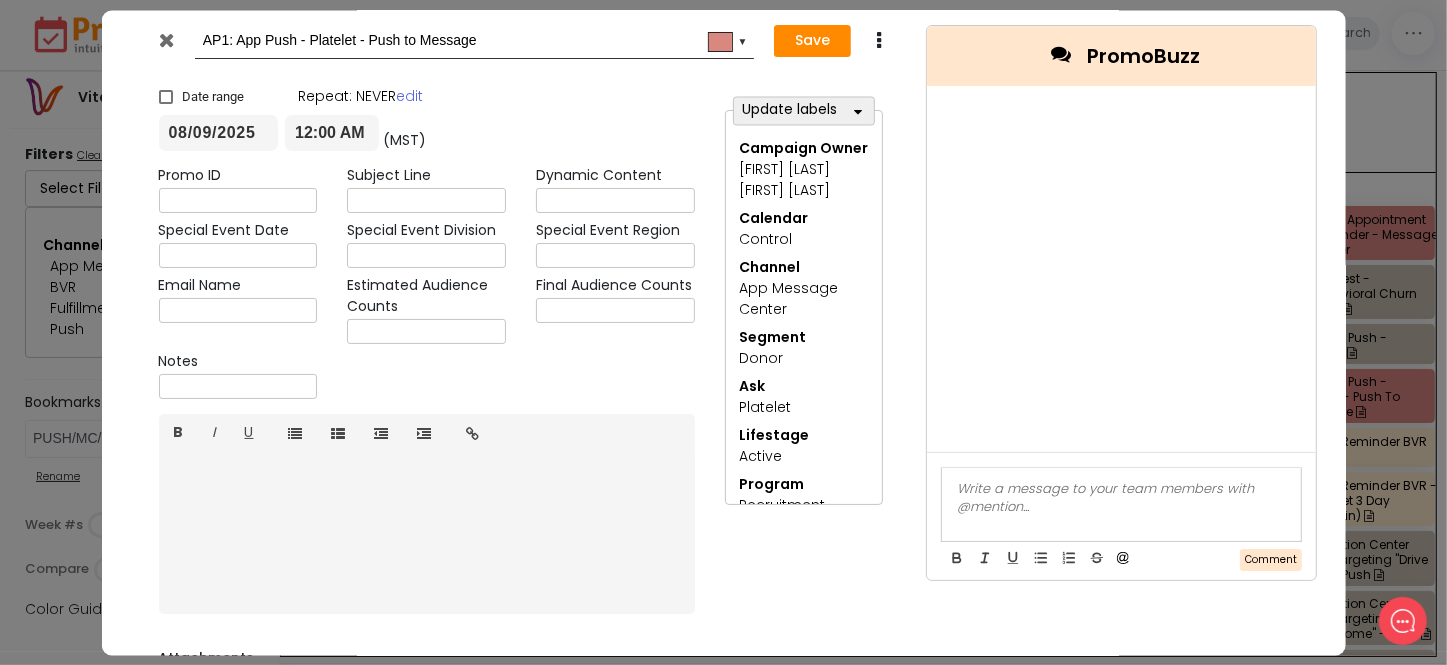 click at bounding box center (166, 40) 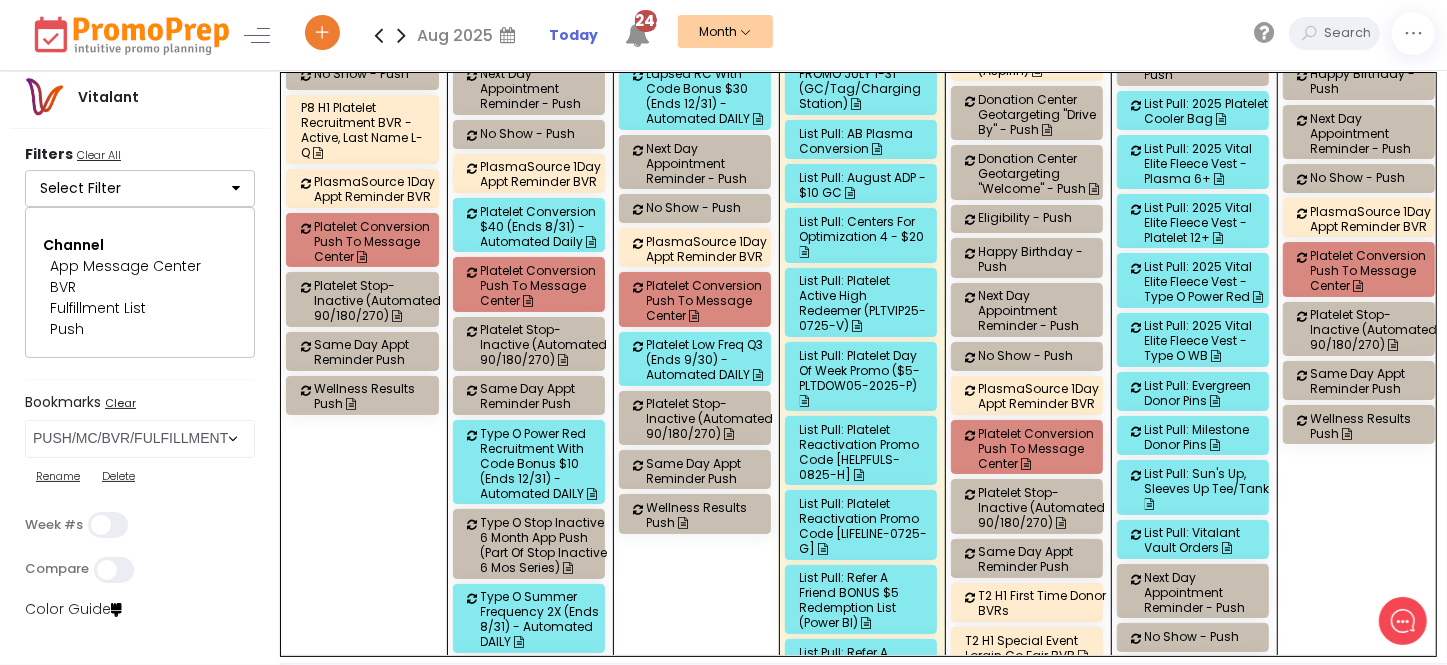 scroll, scrollTop: 2000, scrollLeft: 0, axis: vertical 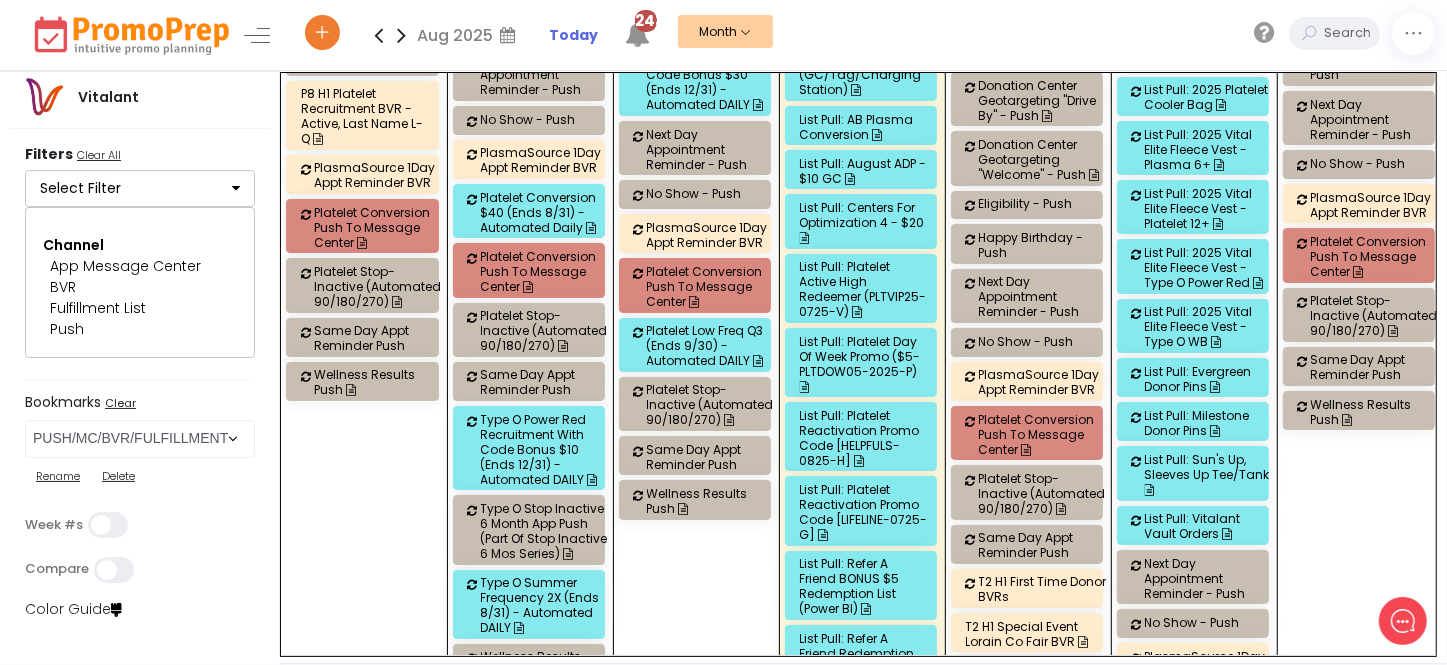 click on "List Pull: August ADP - $10 GC" at bounding box center [864, 171] 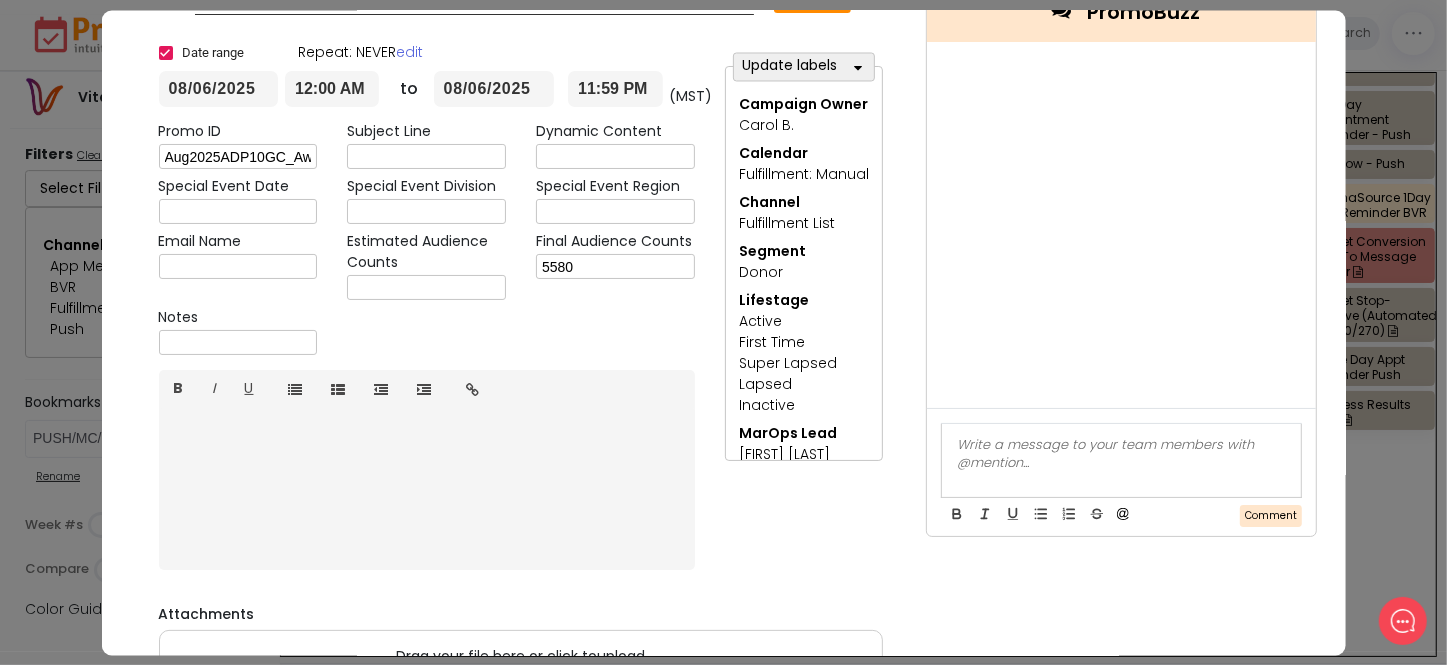 scroll, scrollTop: 0, scrollLeft: 0, axis: both 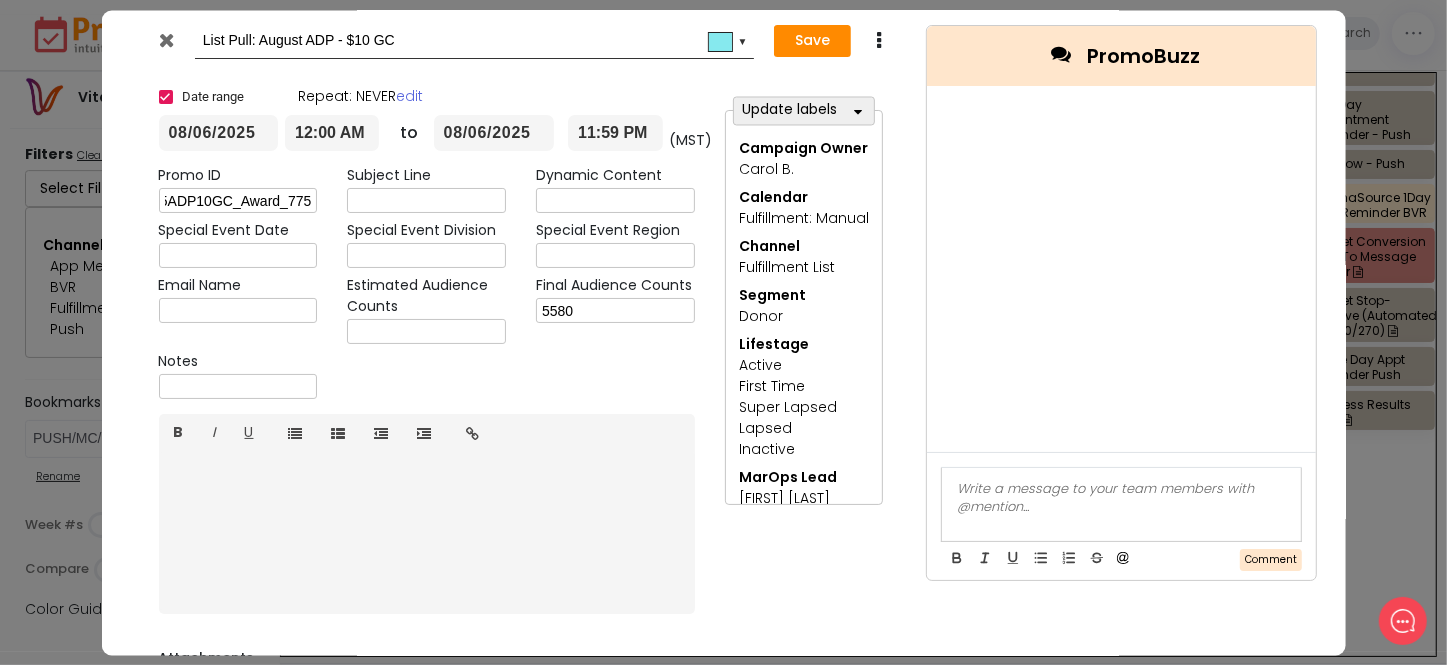 drag, startPoint x: 163, startPoint y: 201, endPoint x: 403, endPoint y: 206, distance: 240.05208 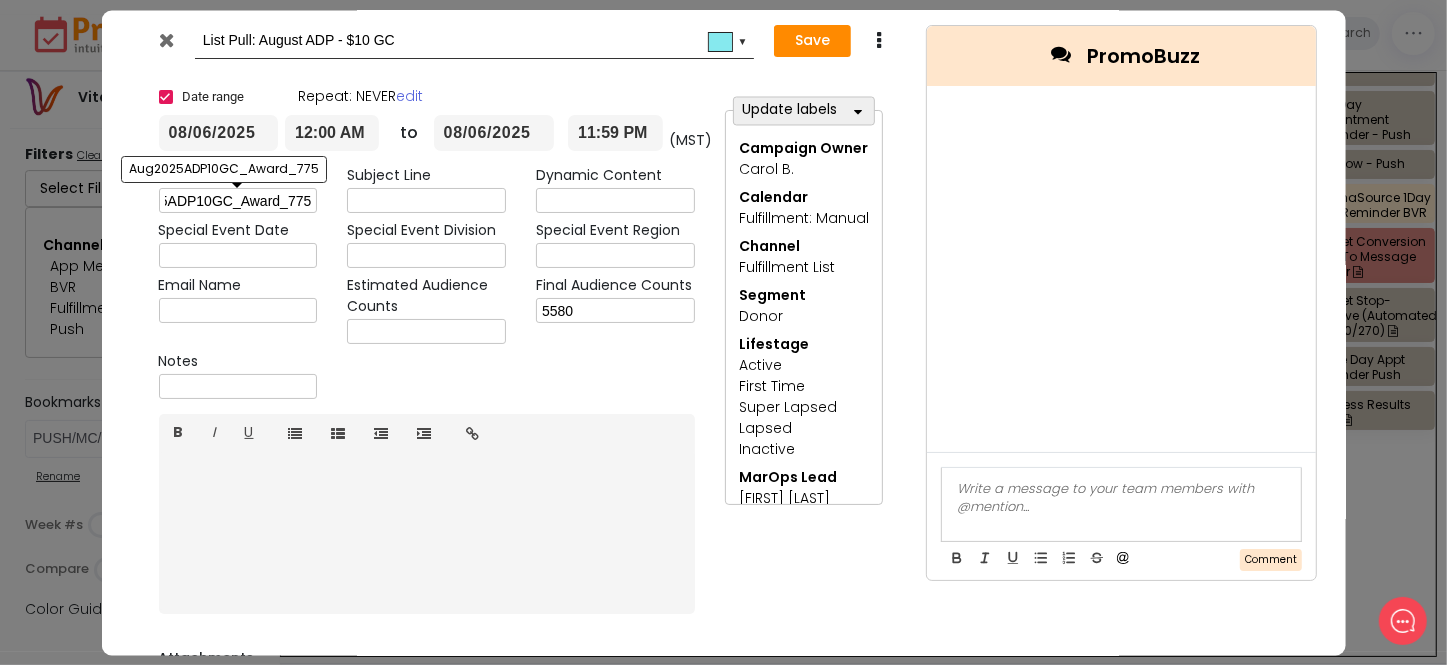 scroll, scrollTop: 0, scrollLeft: 0, axis: both 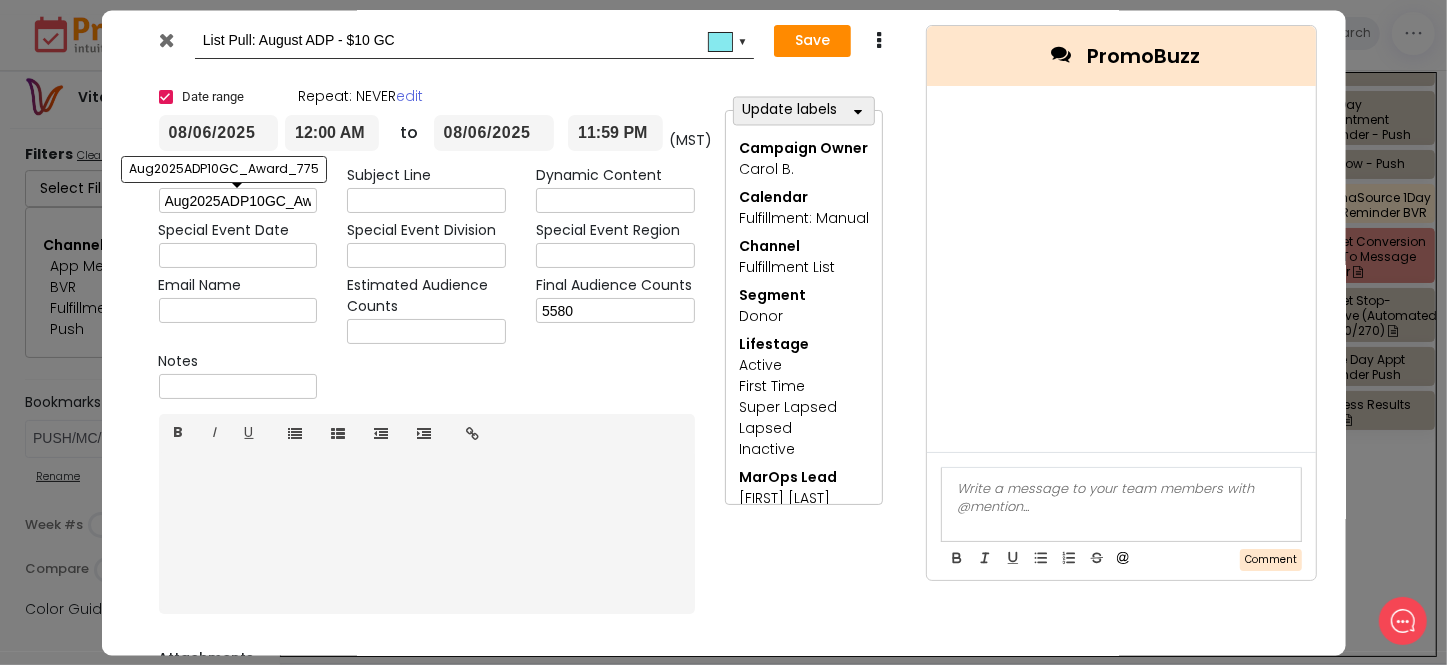 click at bounding box center (166, 40) 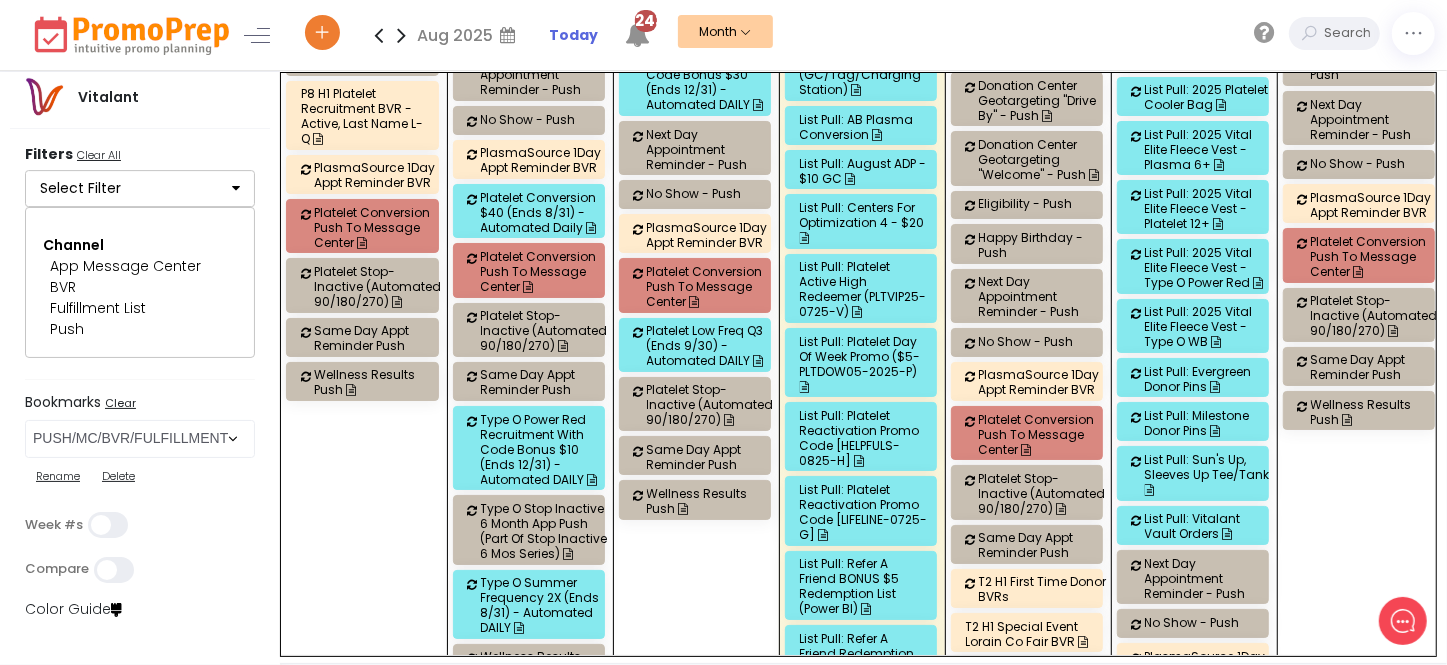 click on "List Pull: Centers for Optimization 4 - $20" at bounding box center [864, 222] 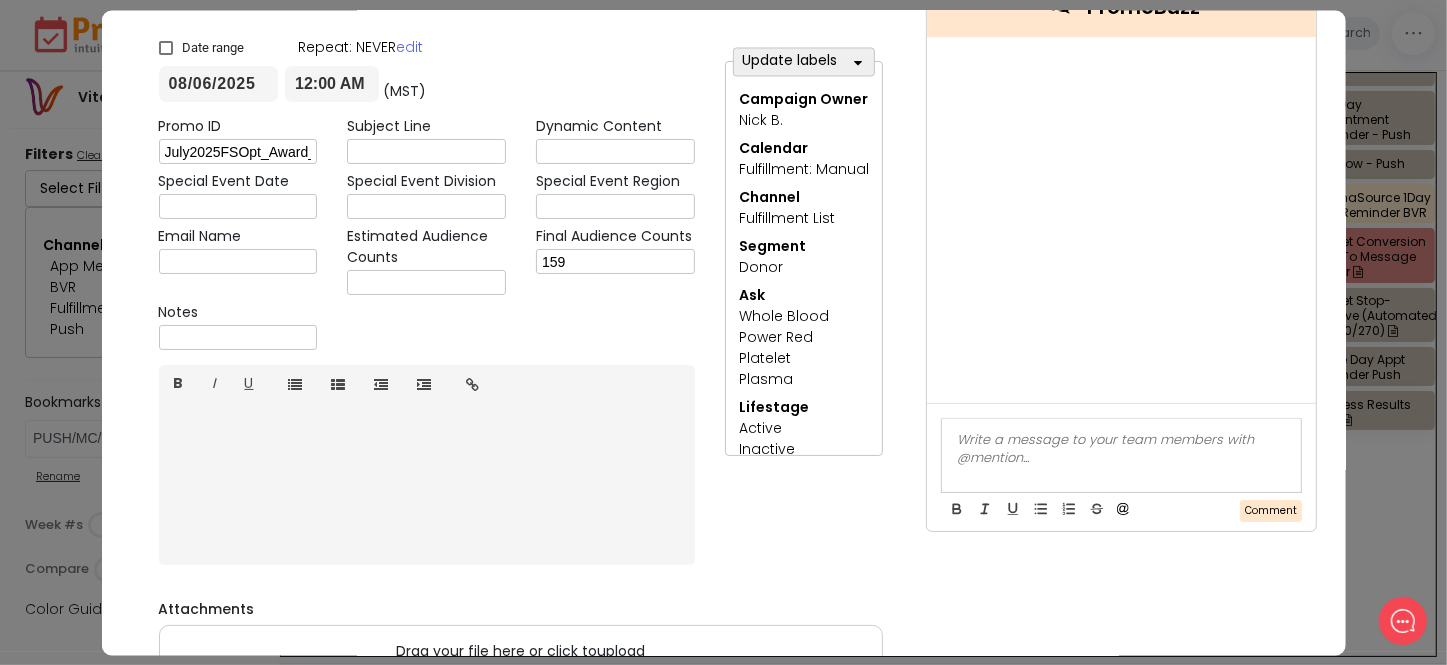 scroll, scrollTop: 90, scrollLeft: 0, axis: vertical 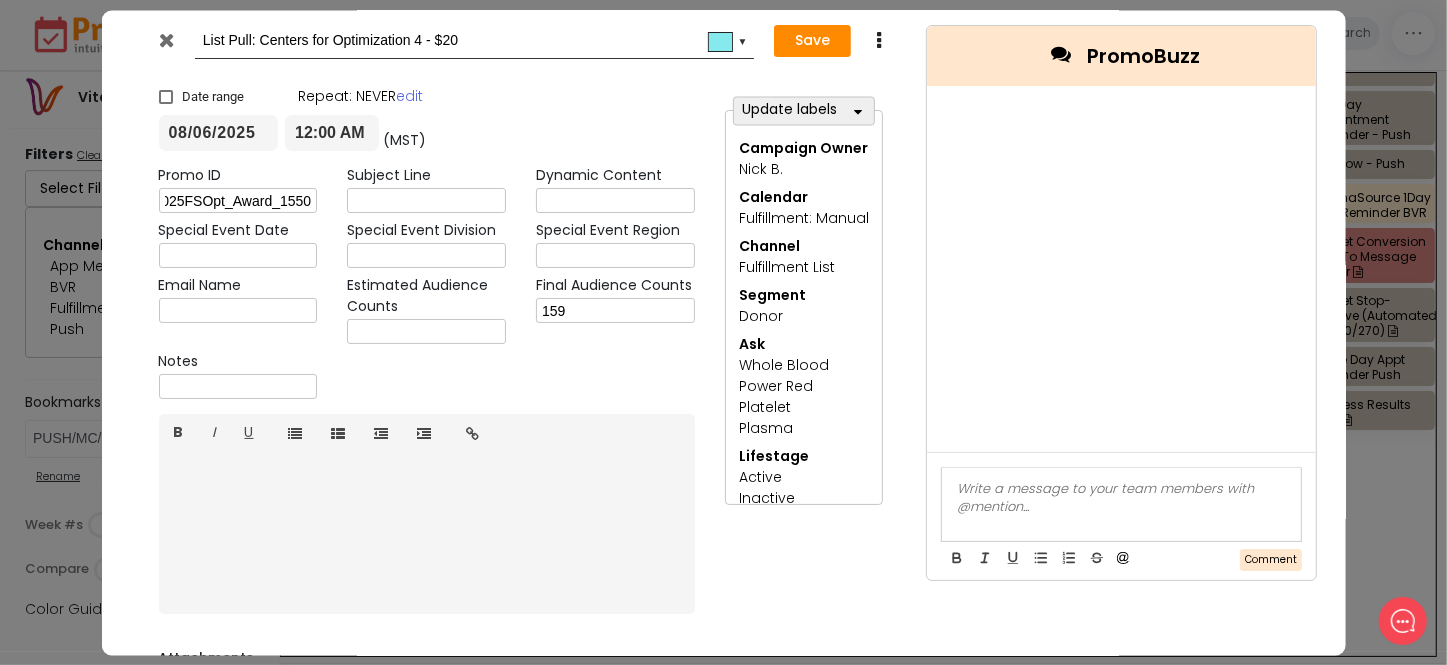 drag, startPoint x: 166, startPoint y: 198, endPoint x: 373, endPoint y: 219, distance: 208.06248 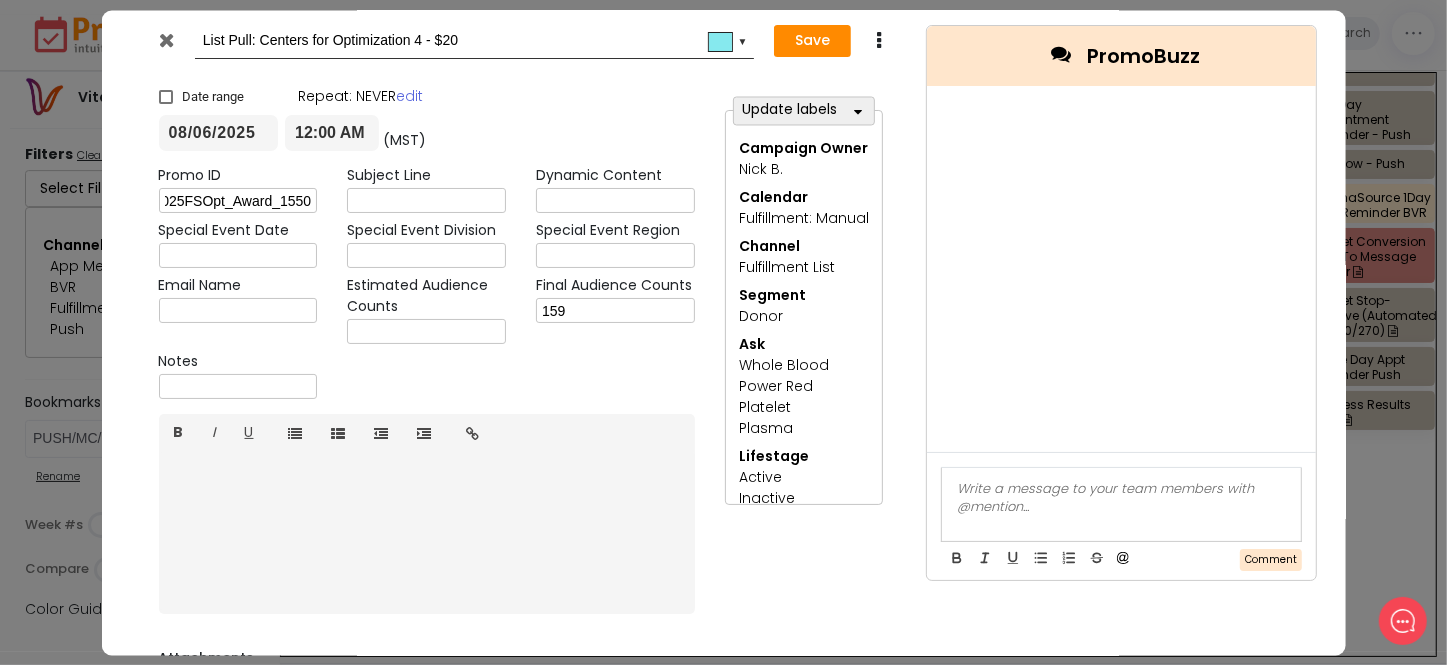scroll, scrollTop: 0, scrollLeft: 0, axis: both 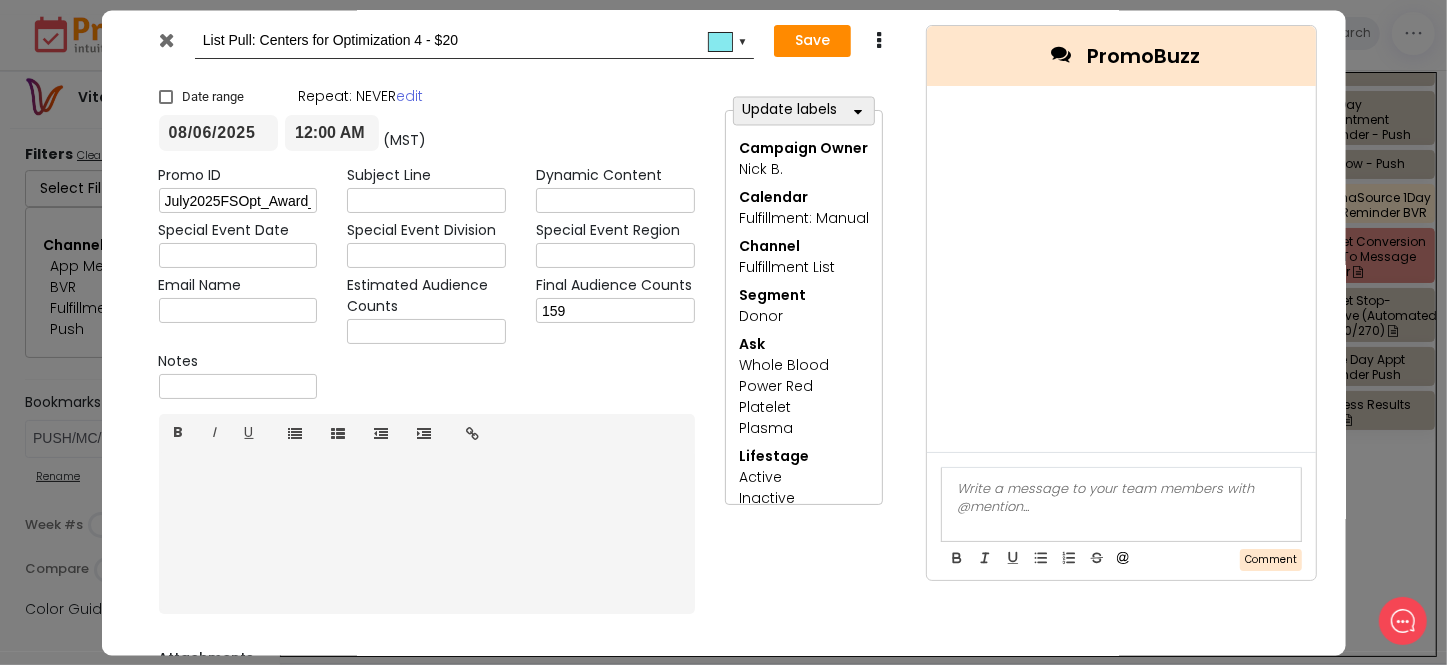 click at bounding box center (166, 40) 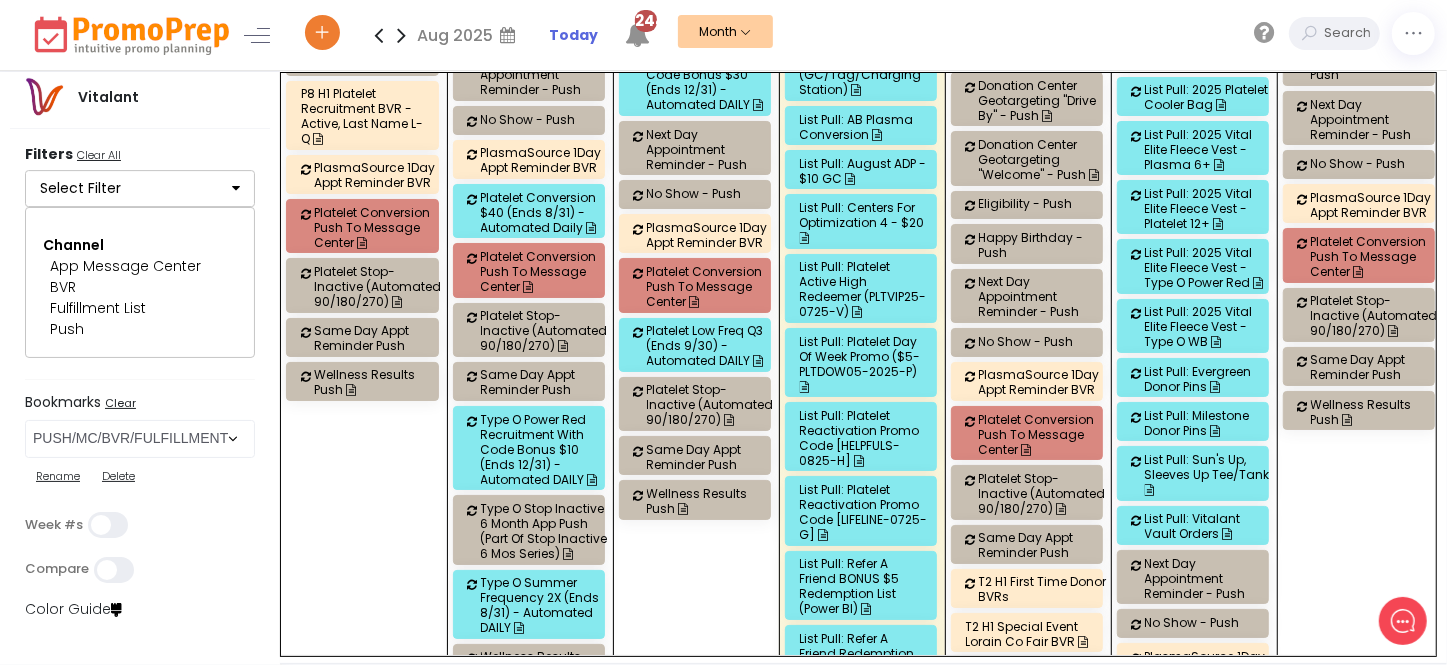 click on "List Pull: Platelet Active High Redeemer (PLTVIP25-0725-V)" at bounding box center [864, 289] 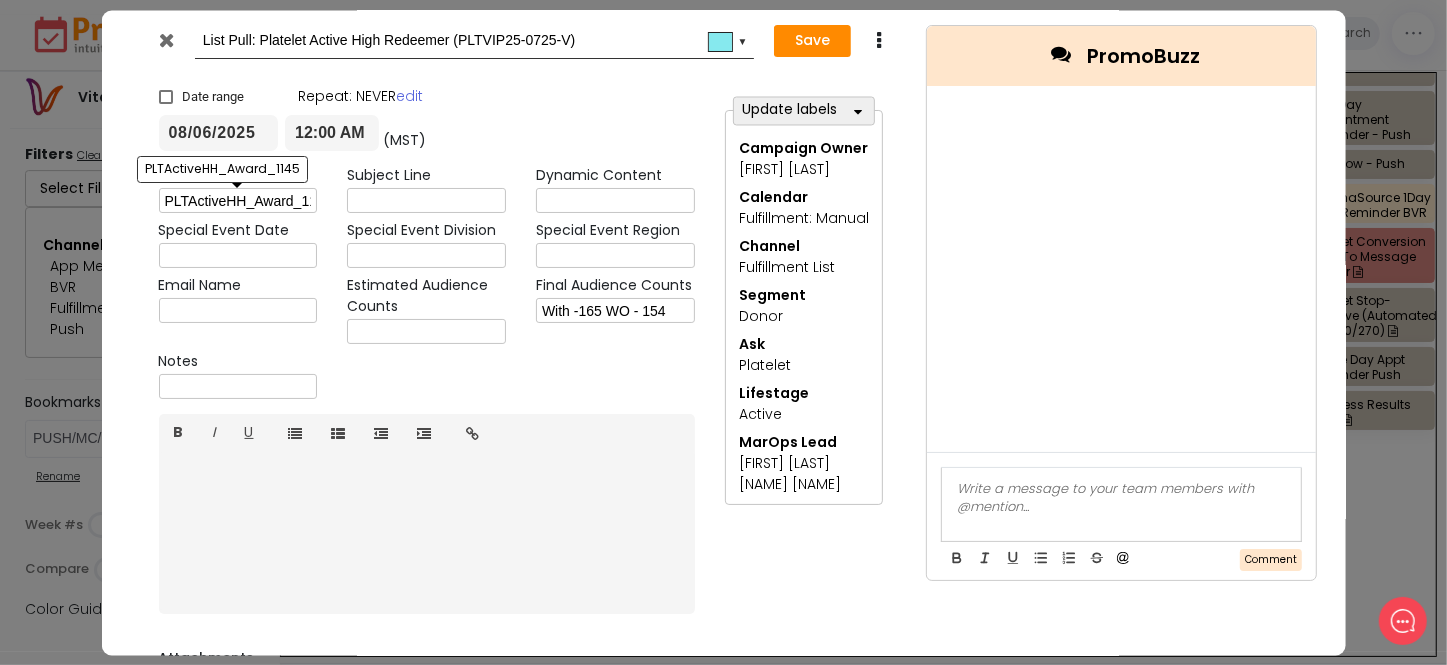 scroll, scrollTop: 0, scrollLeft: 21, axis: horizontal 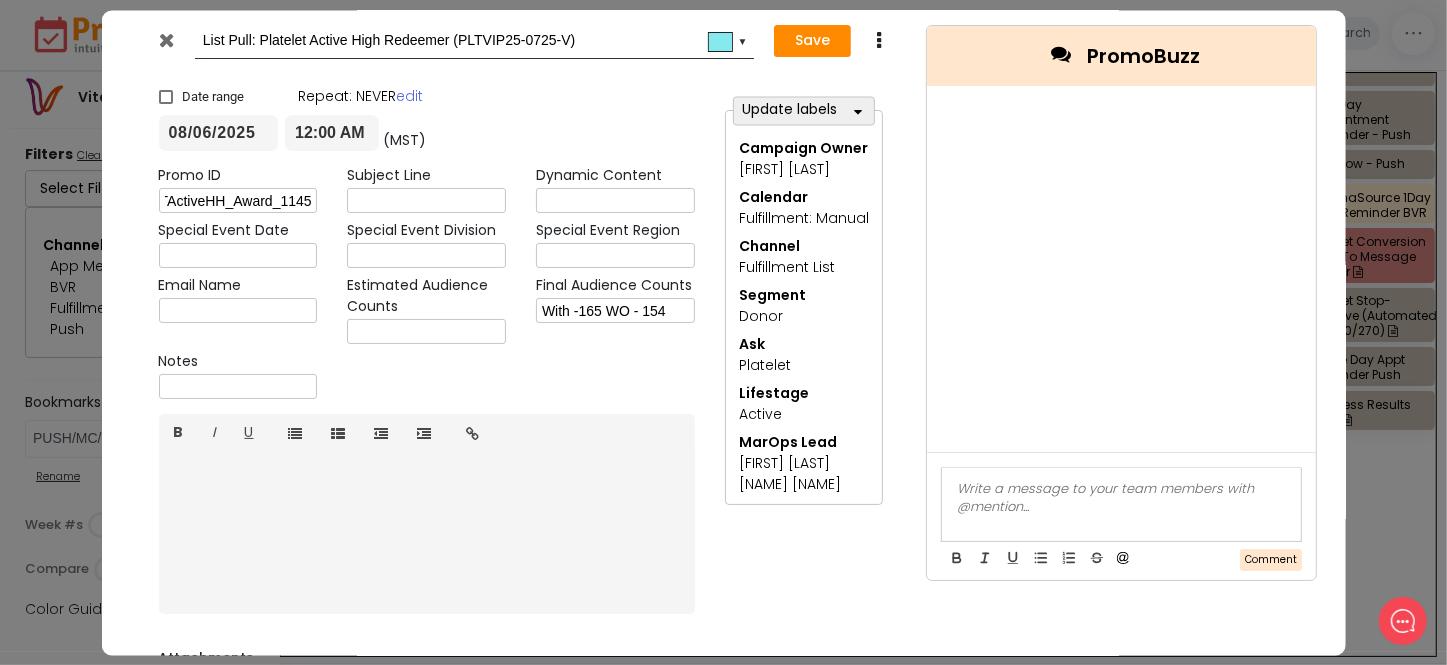 drag, startPoint x: 159, startPoint y: 197, endPoint x: 489, endPoint y: 220, distance: 330.80054 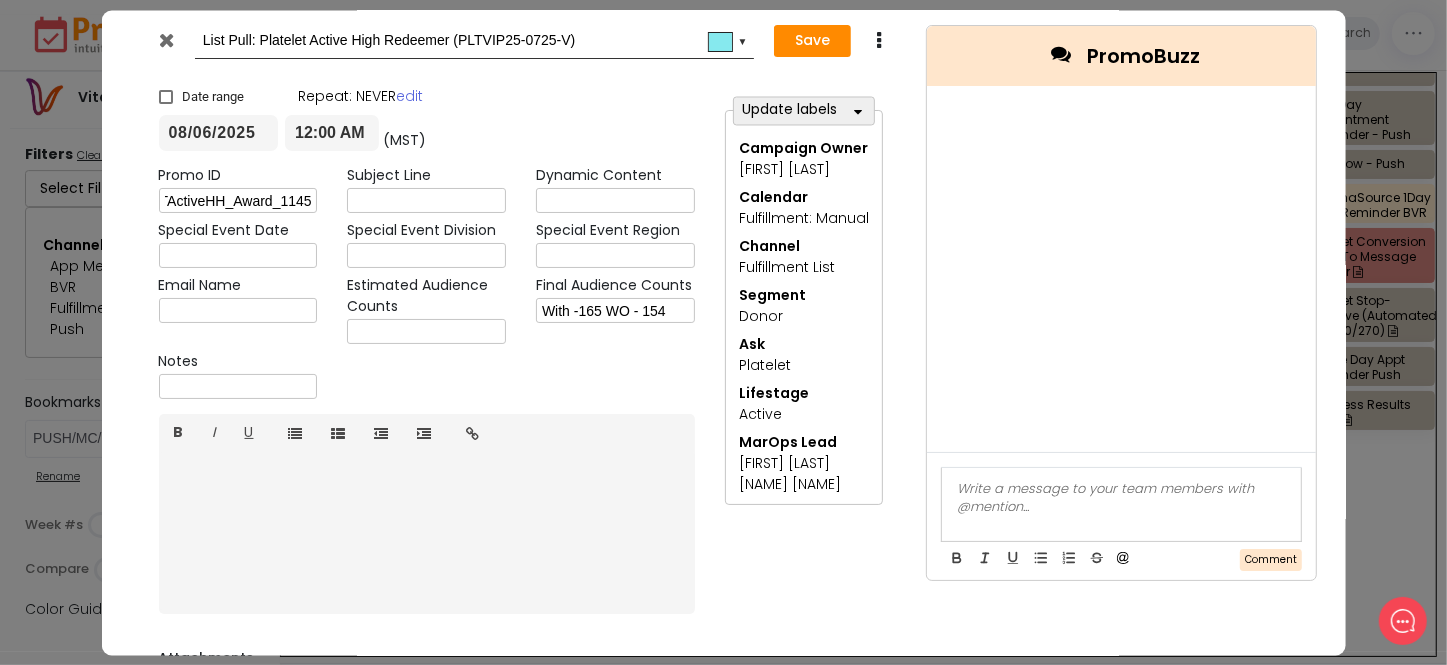 scroll, scrollTop: 0, scrollLeft: 0, axis: both 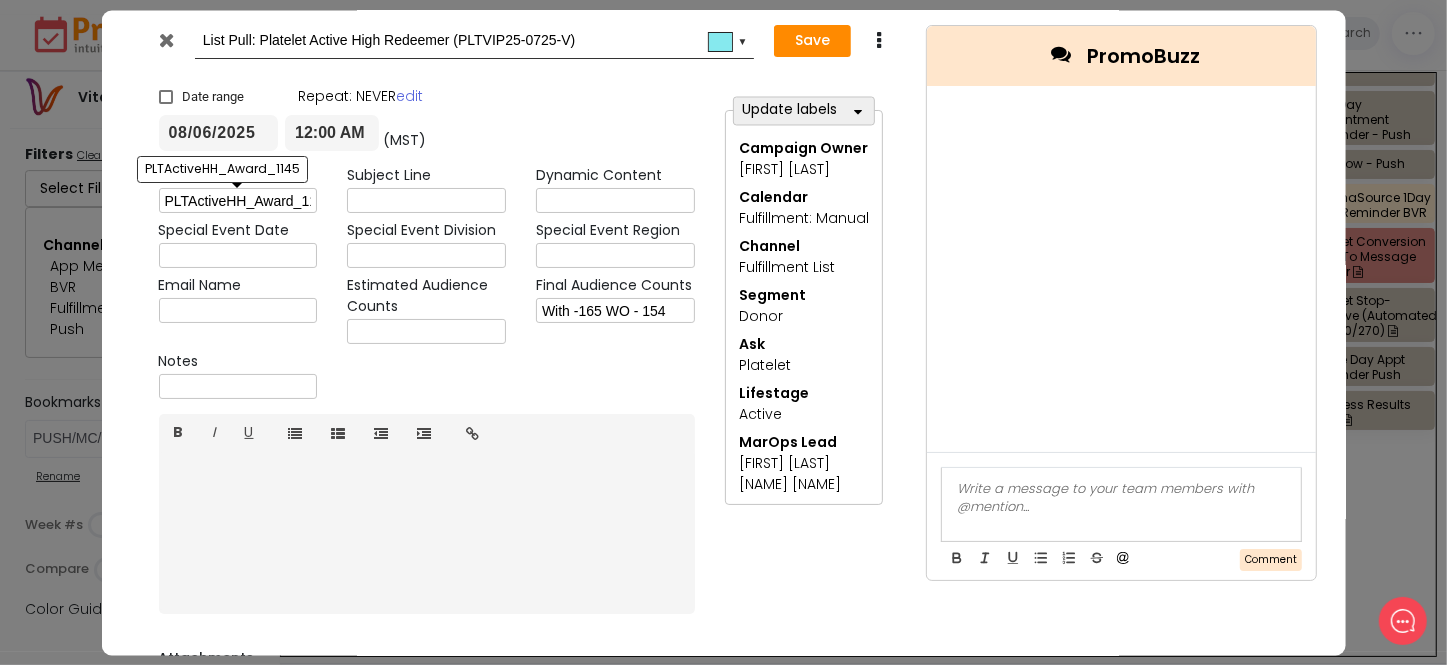 click at bounding box center [166, 40] 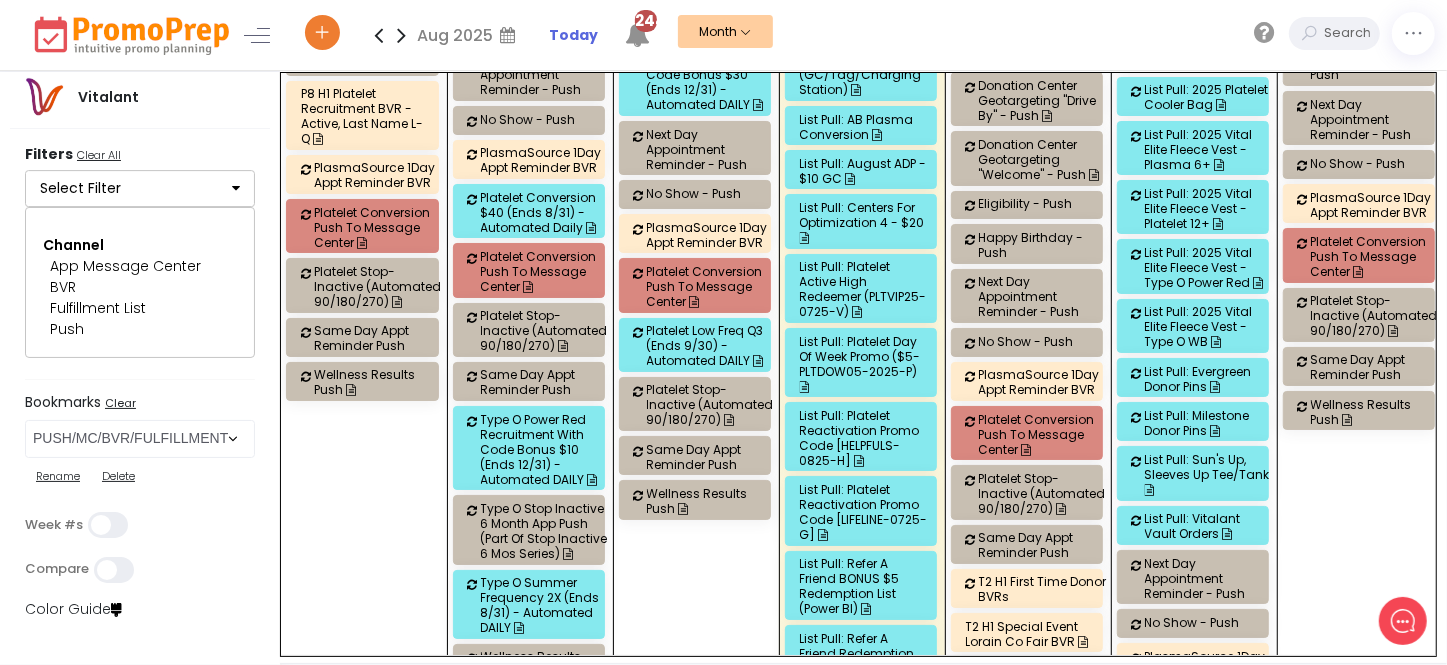 click on "List Pull: Platelet Day Of Week Promo ($5- PLTDOW05-2025-P)" at bounding box center (864, 364) 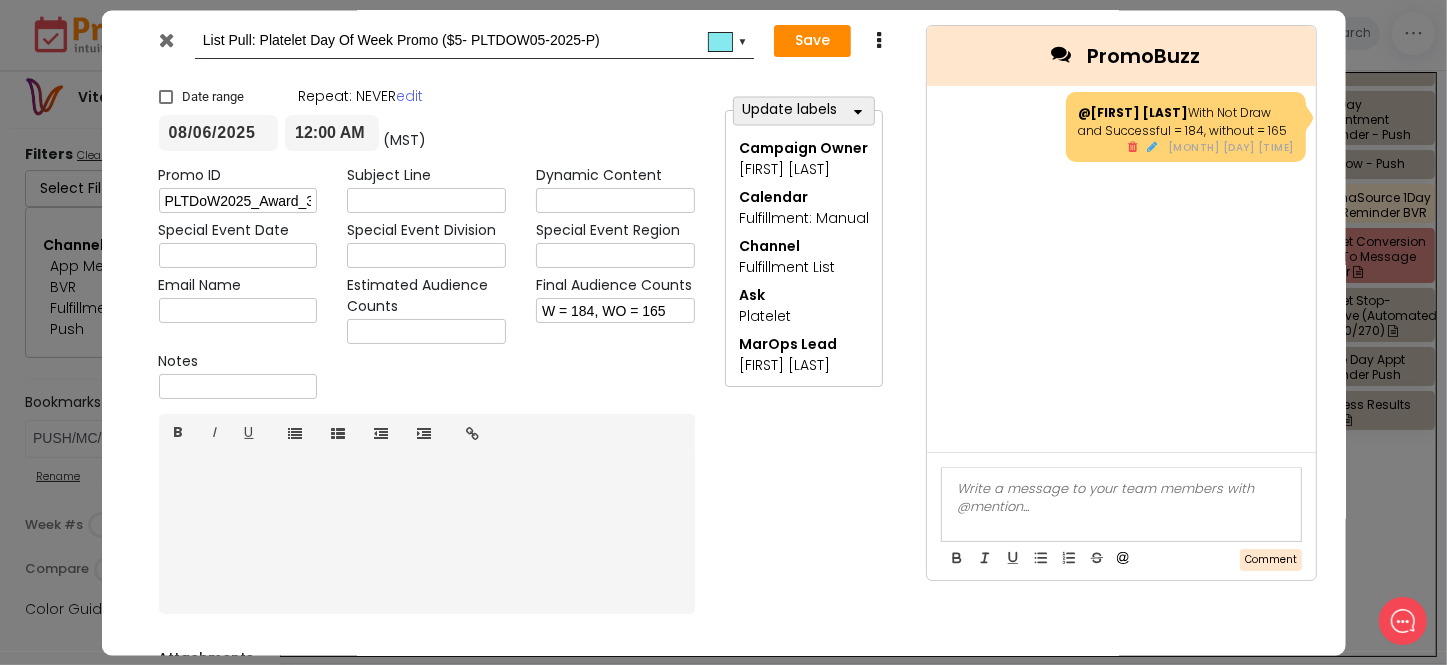 click at bounding box center (166, 40) 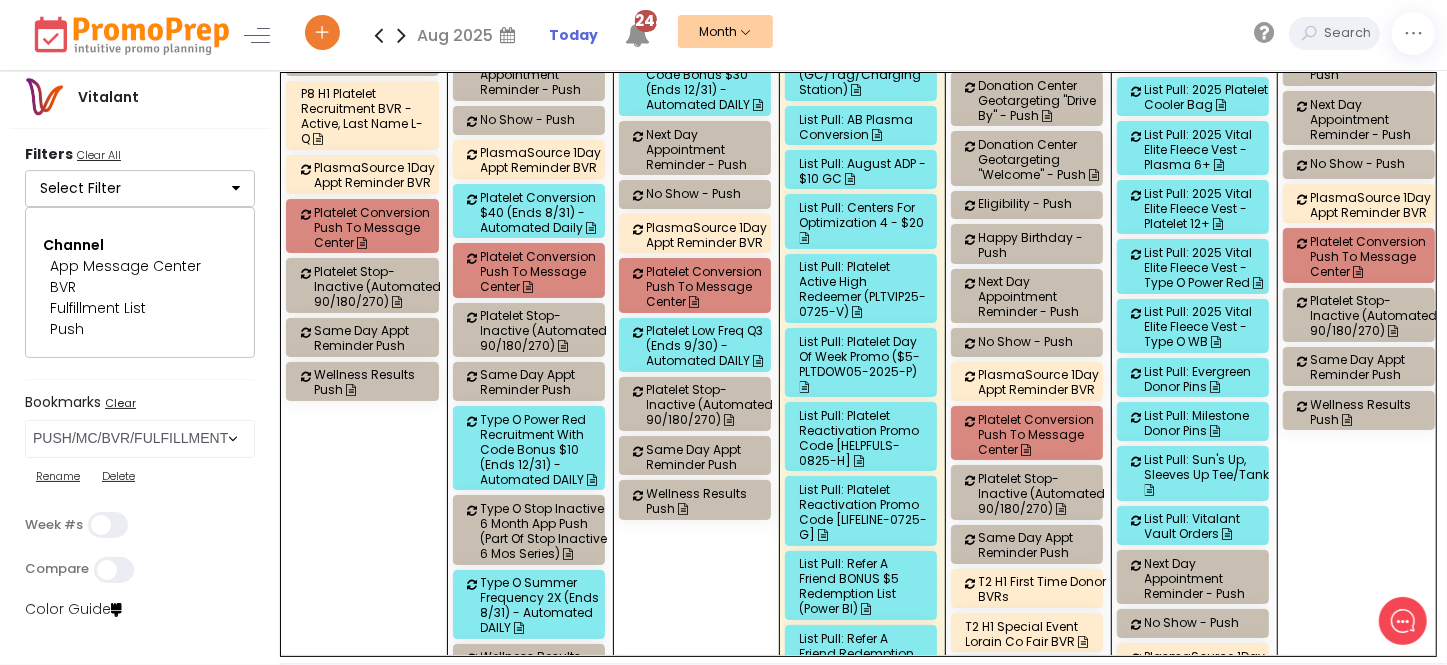 click on "List Pull: Platelet Reactivation Promo Code [HELPFULS-0825-H]" at bounding box center [864, 438] 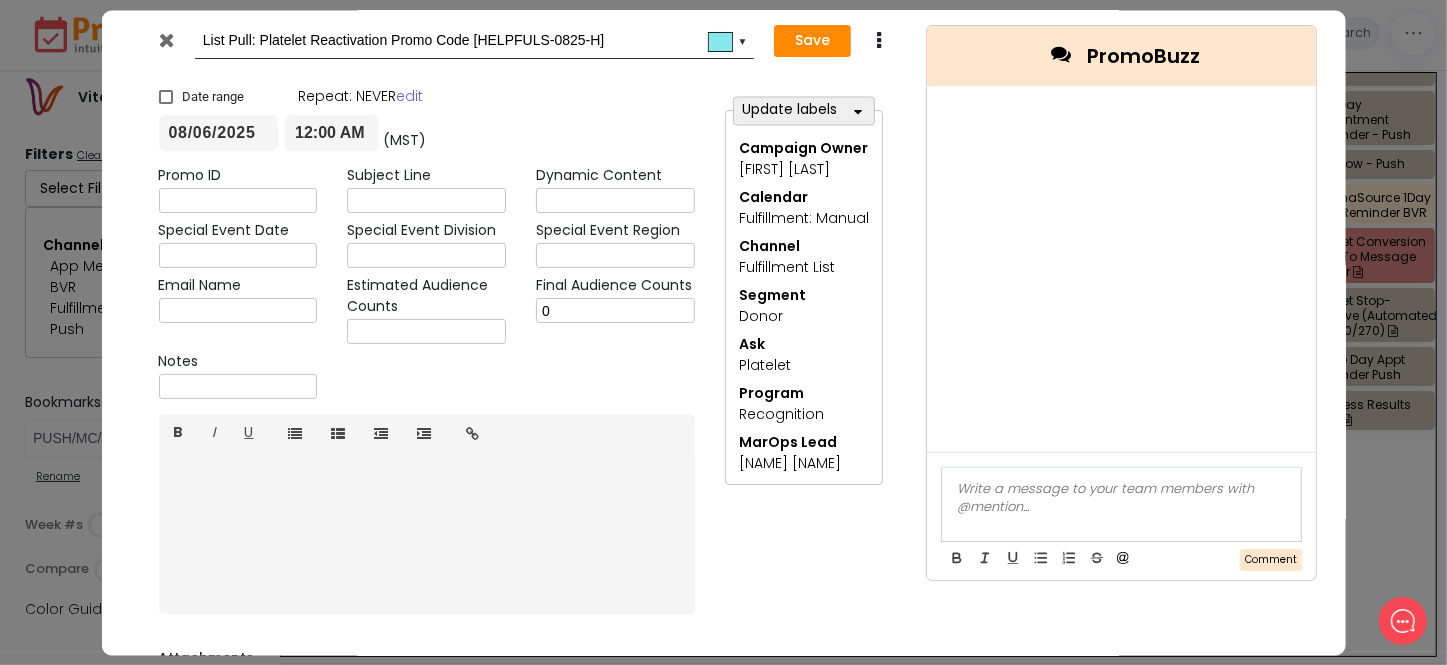 click at bounding box center (169, 45) 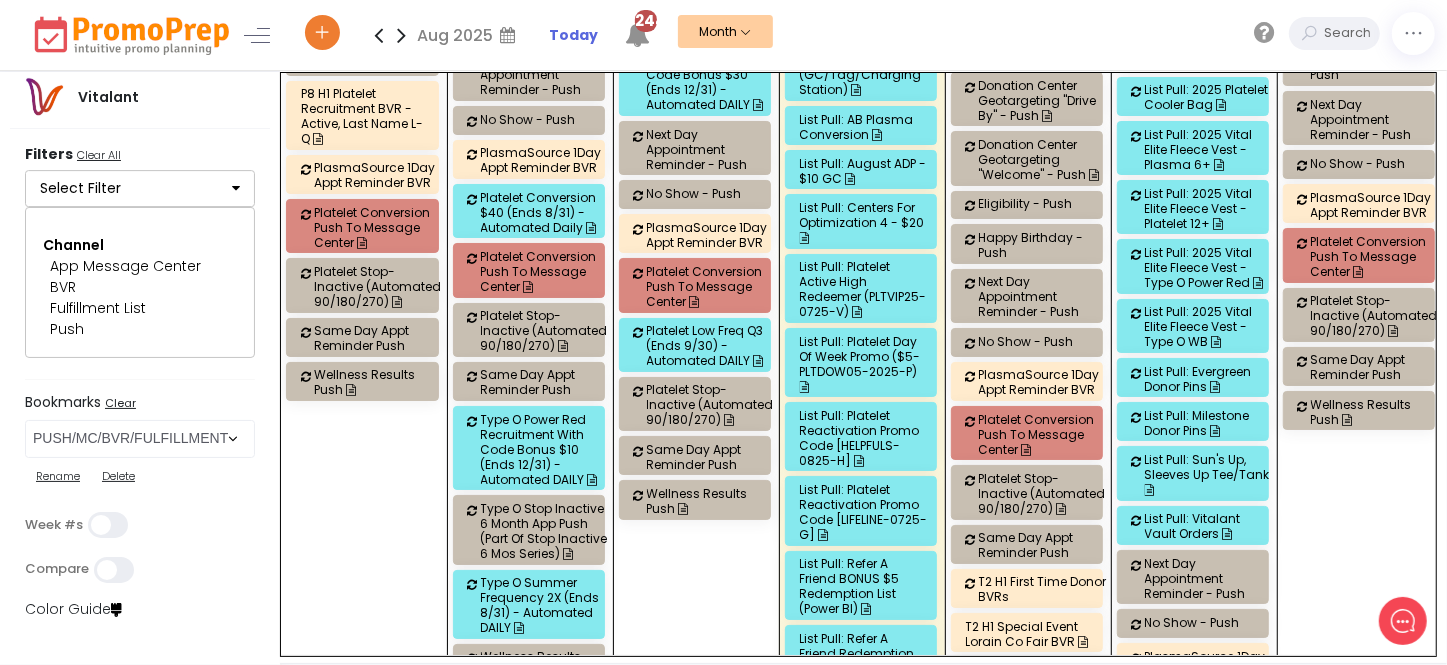 click on "List Pull: Platelet Reactivation Promo Code [LIFELINE-0725-G]" at bounding box center [864, 512] 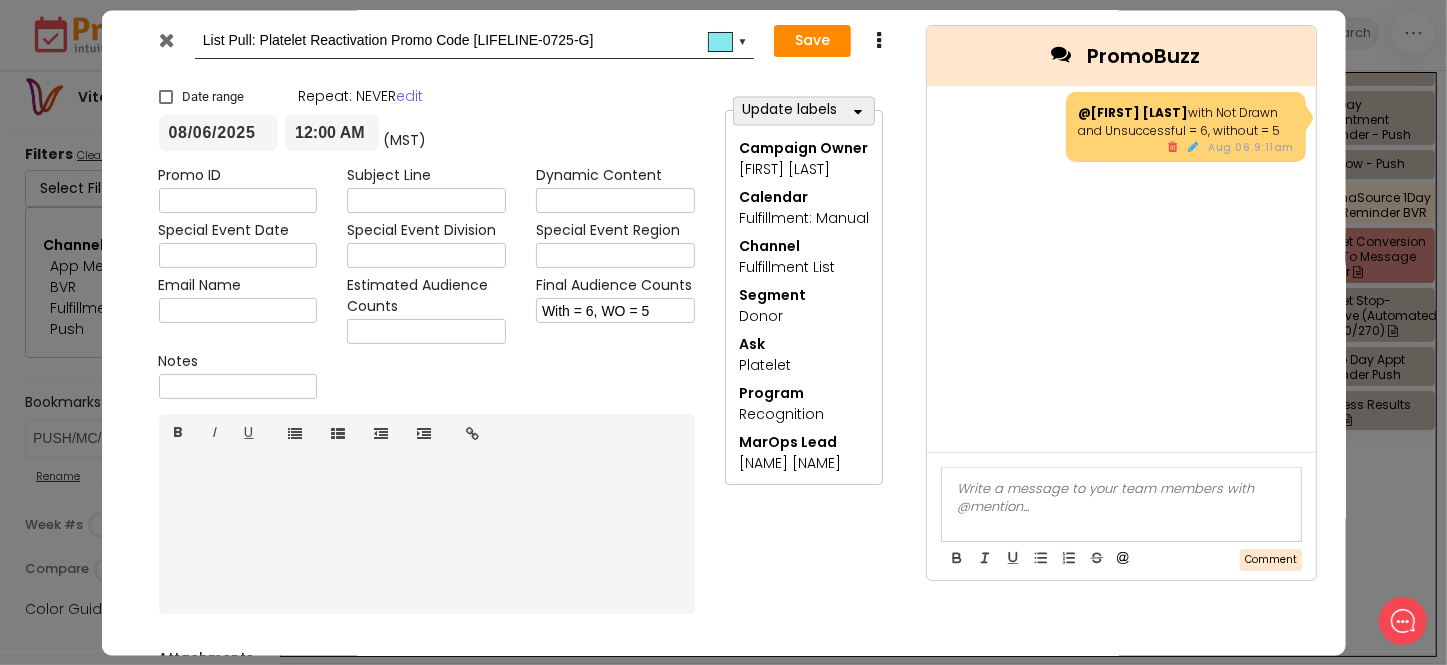 click at bounding box center (166, 40) 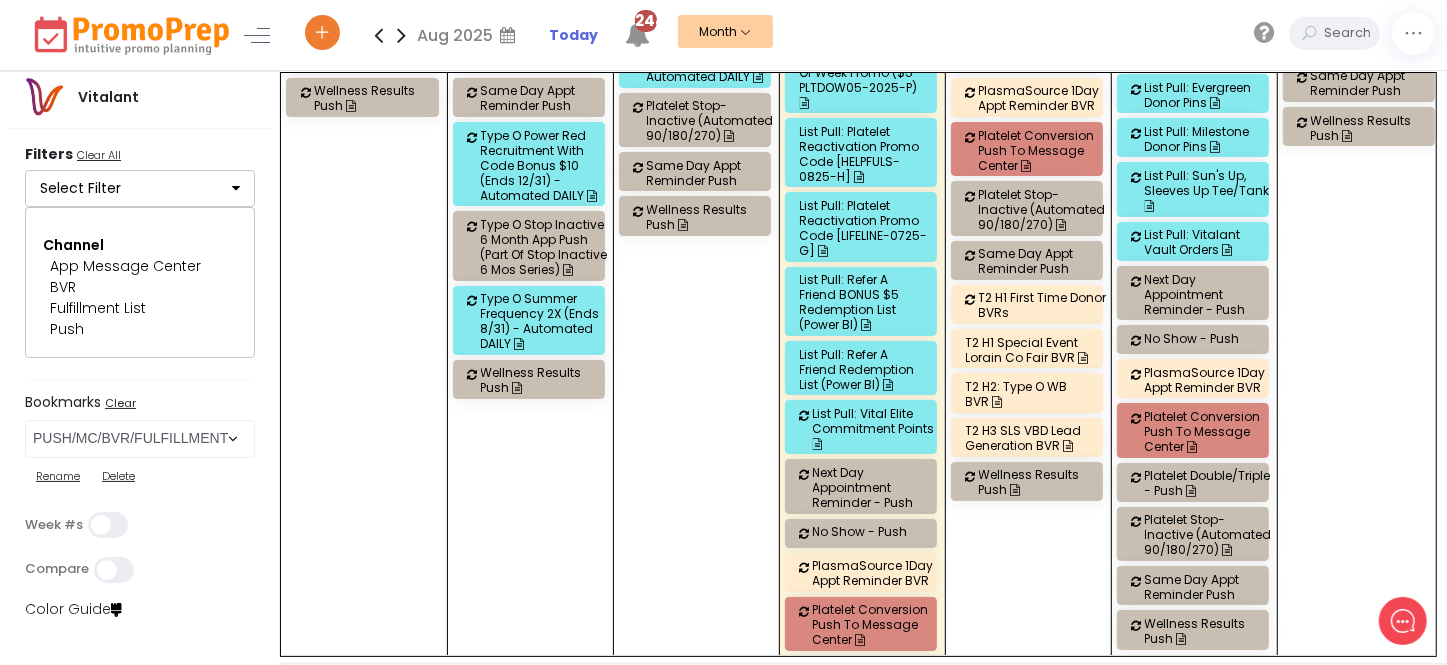 scroll, scrollTop: 2272, scrollLeft: 0, axis: vertical 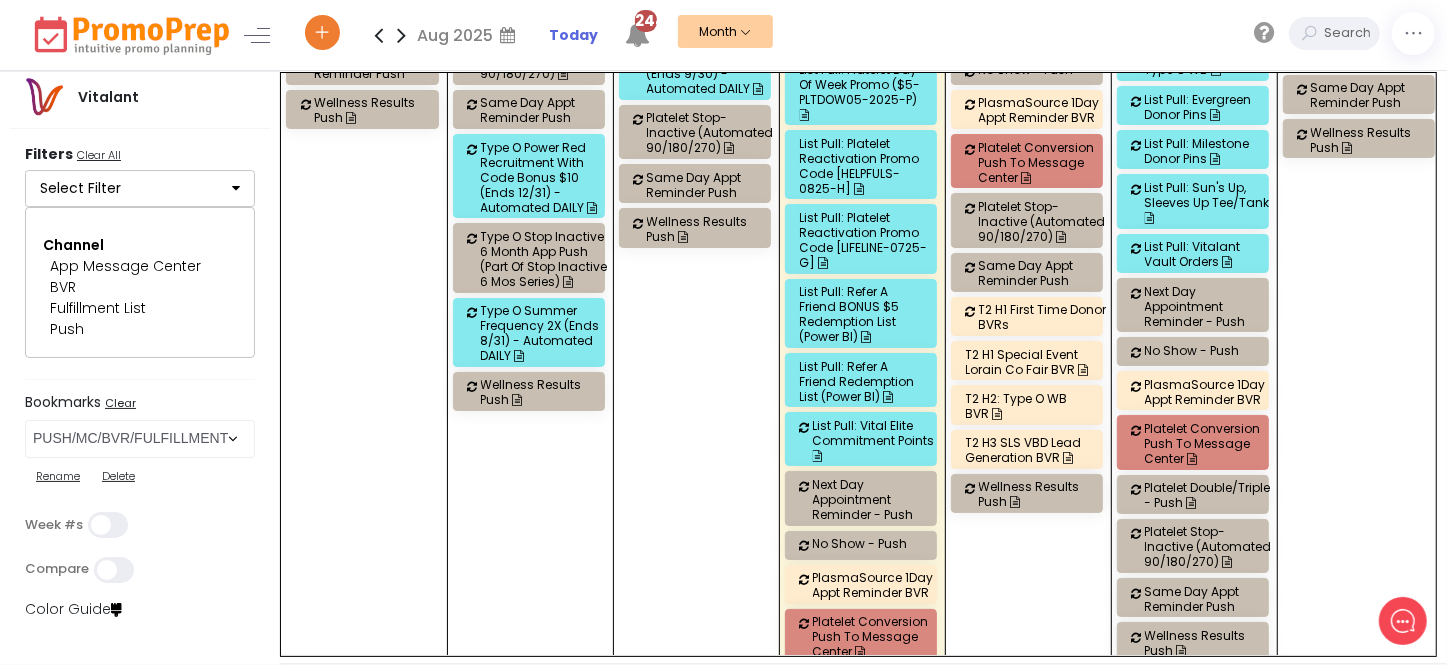 click on "List Pull: Refer a Friend Redemption list (Power BI)" at bounding box center [864, 381] 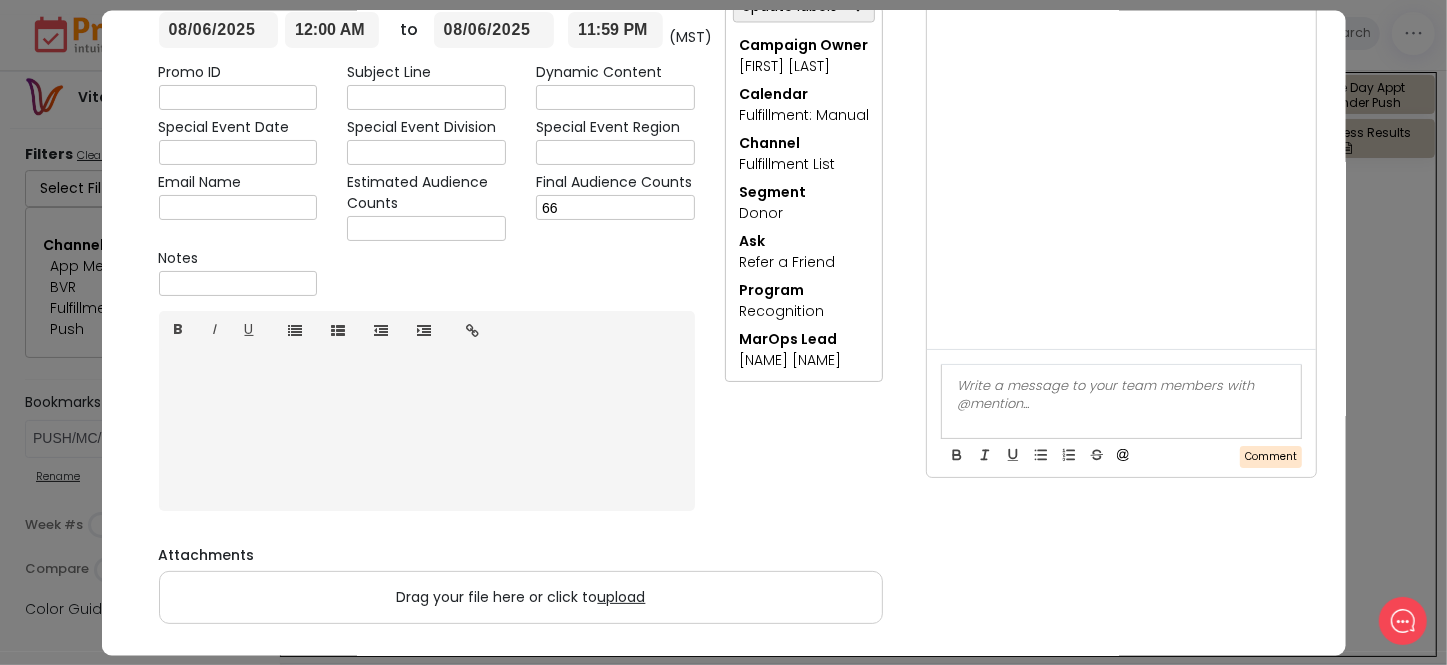 scroll, scrollTop: 111, scrollLeft: 0, axis: vertical 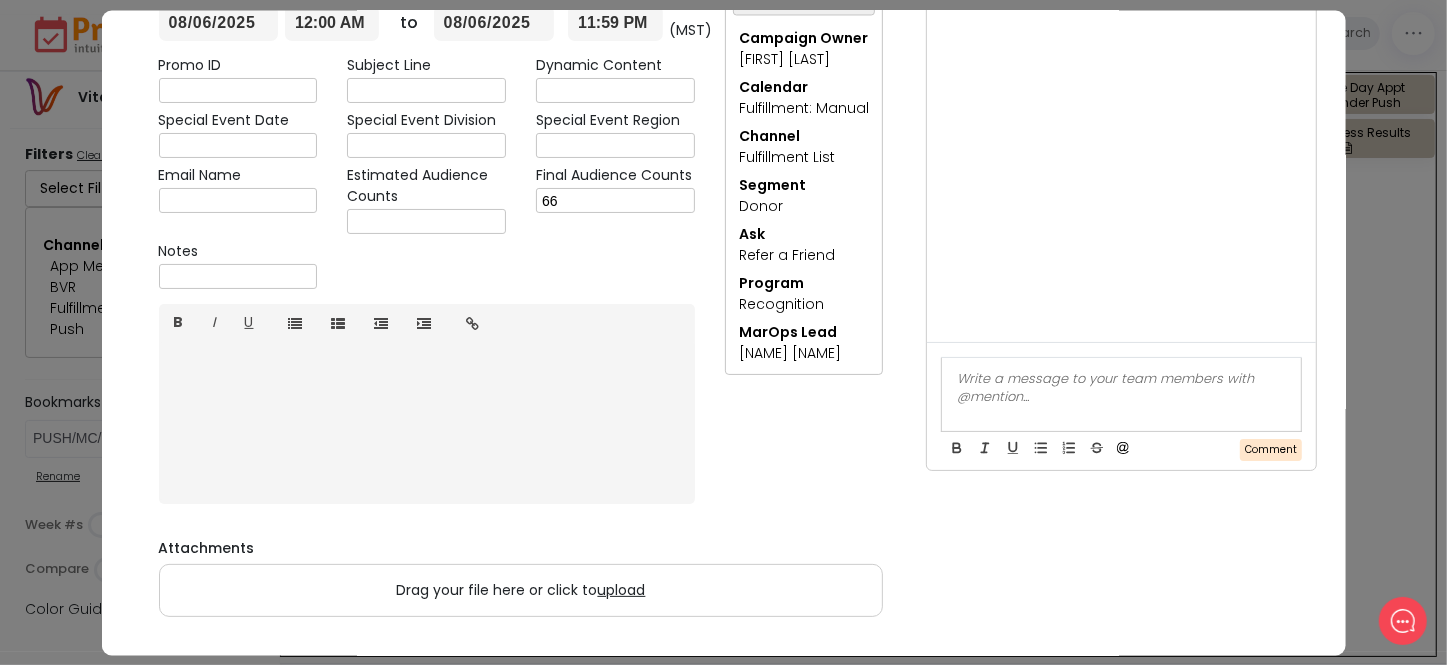 drag, startPoint x: 204, startPoint y: 89, endPoint x: 254, endPoint y: 128, distance: 63.411354 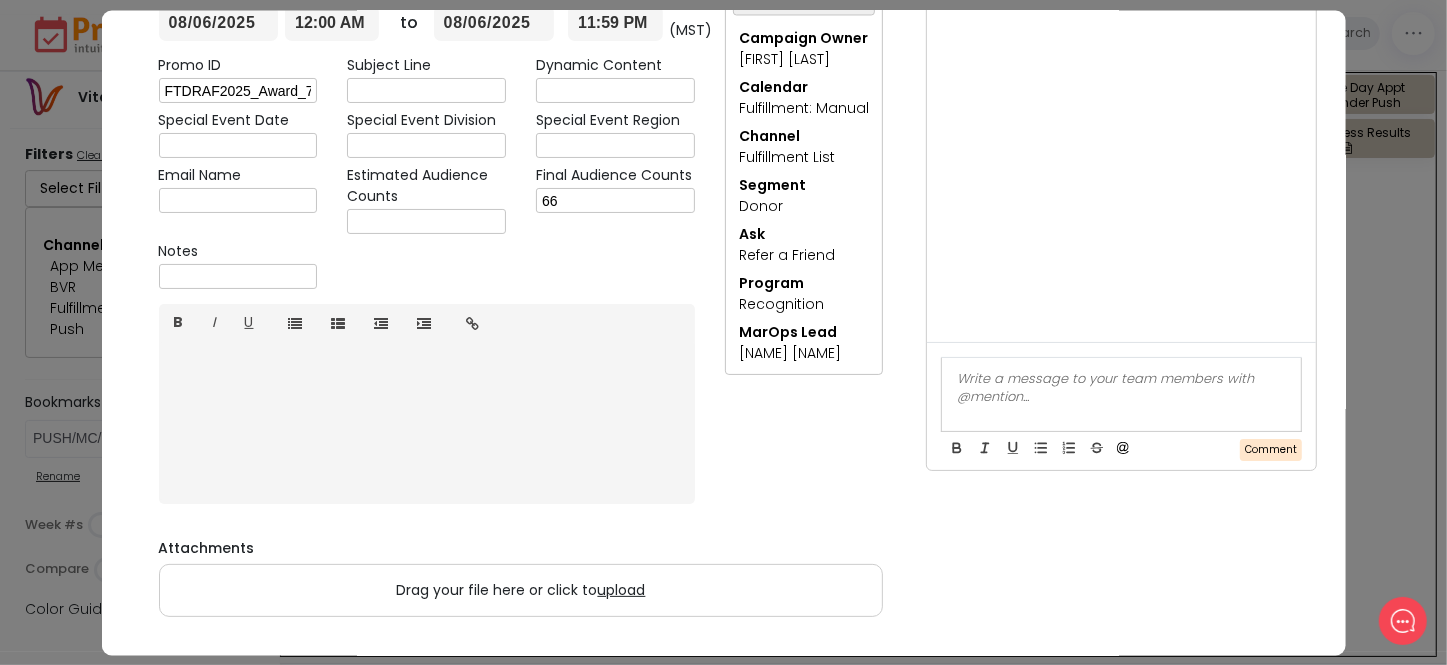 scroll, scrollTop: 0, scrollLeft: 19, axis: horizontal 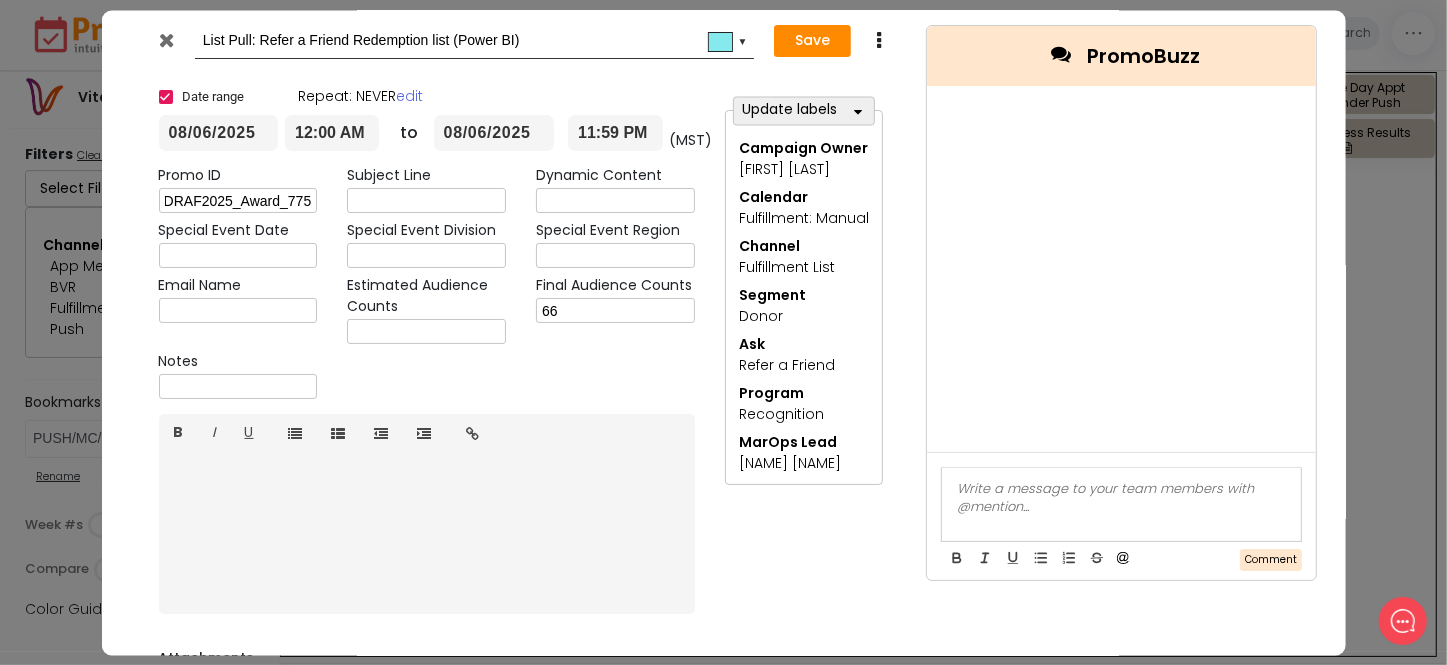 type on "FTDRAF2025_Award_775" 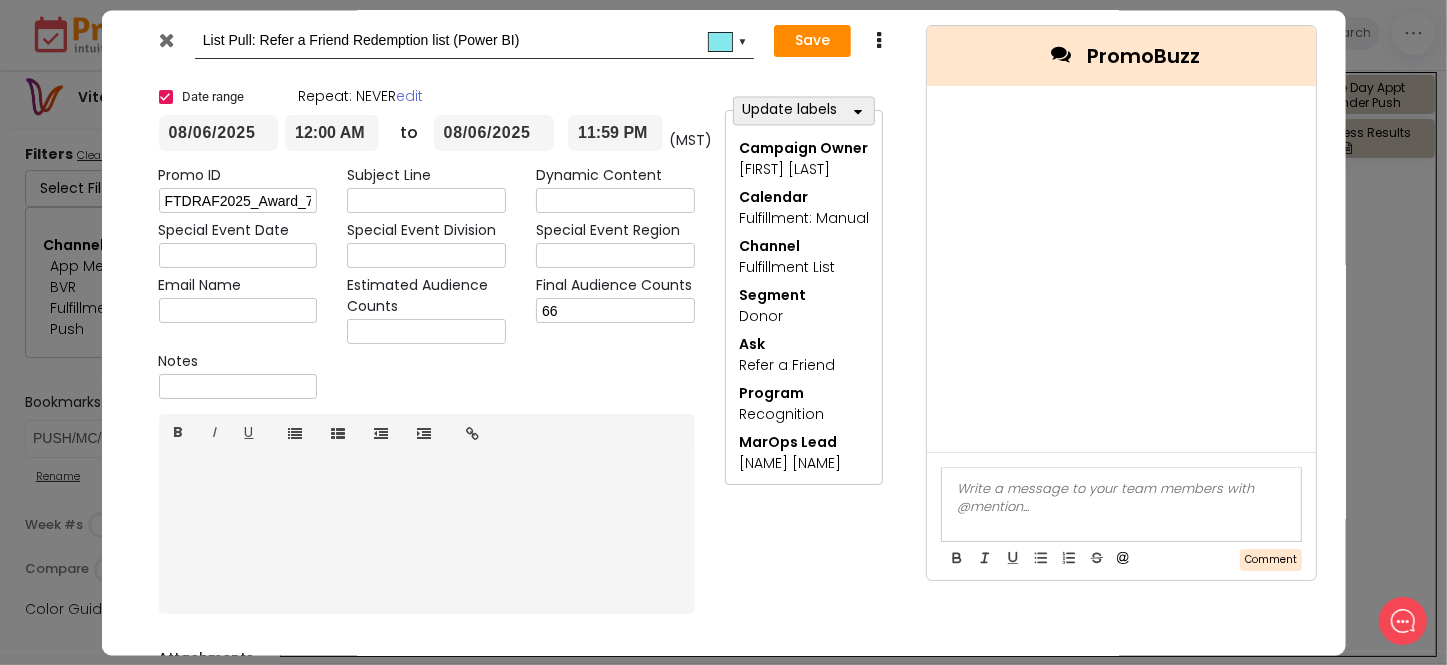click on "List Pull: Refer a Friend Redemption list (Power BI) #86e9ee ▼       Save   Duplicate   Delete" at bounding box center [520, 41] 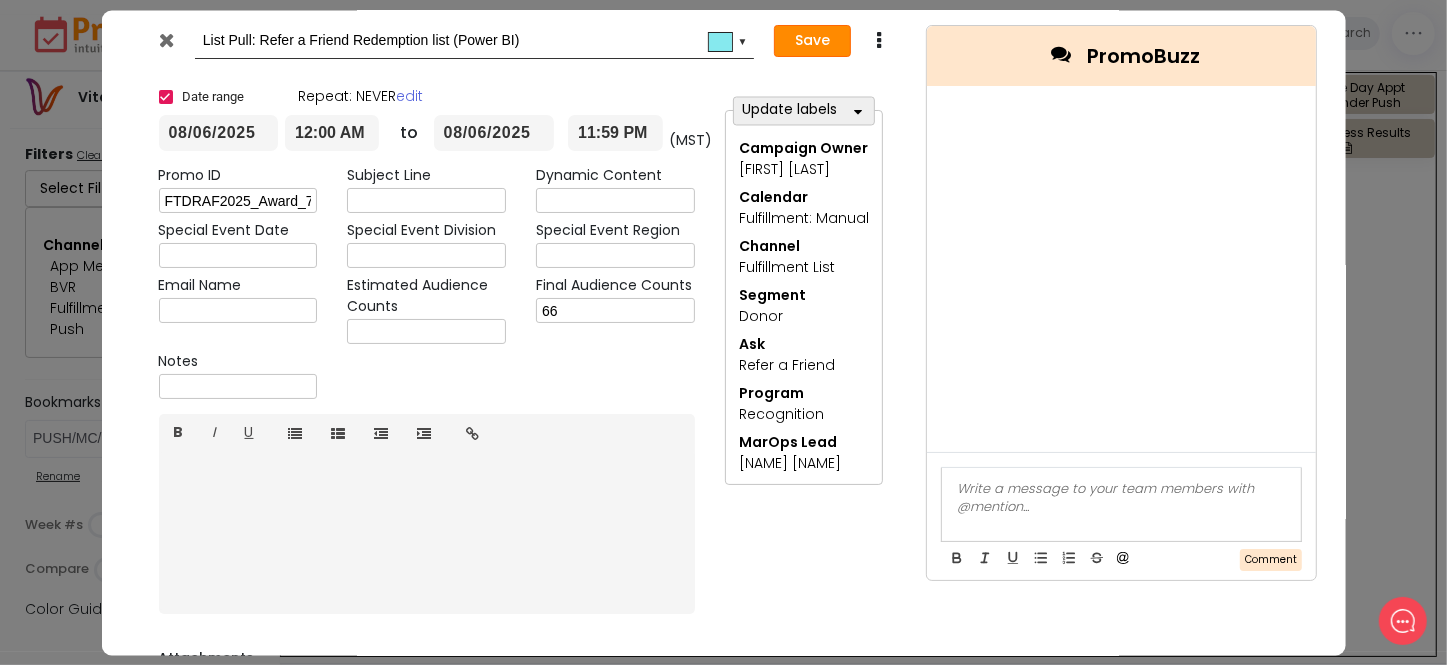 click on "Save" at bounding box center (812, 42) 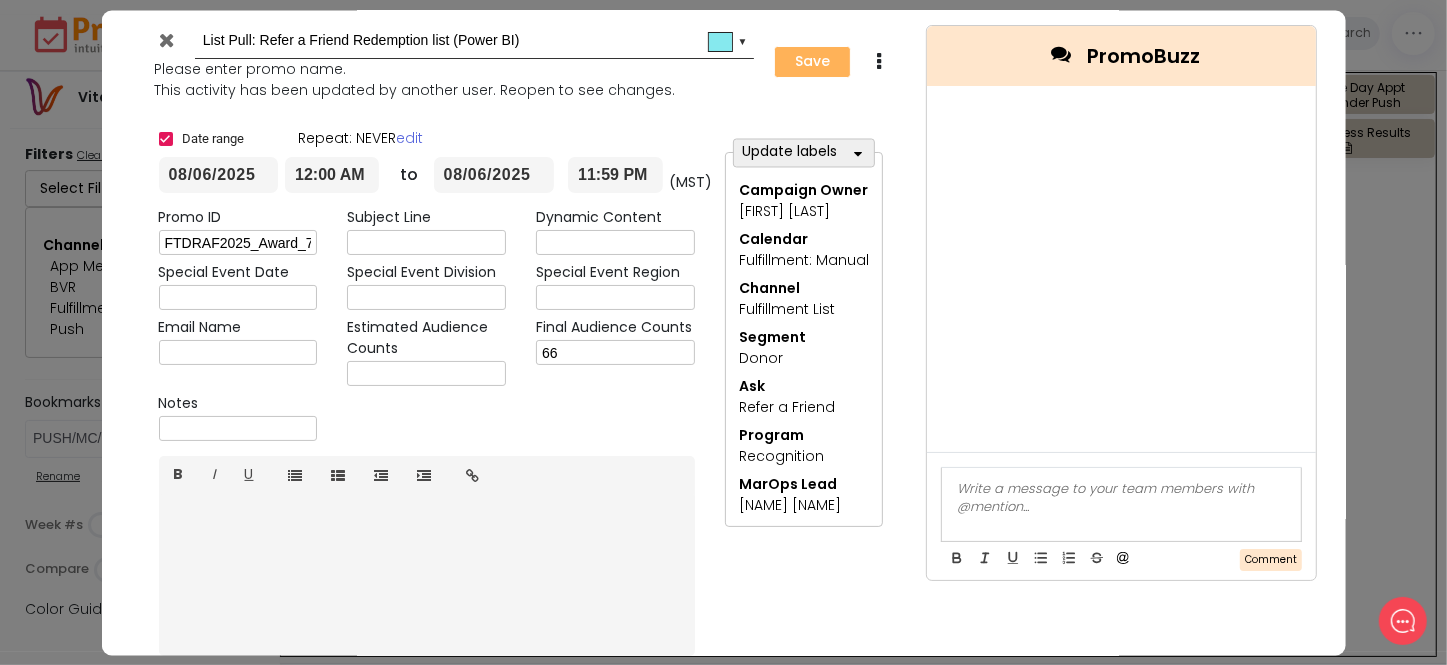type on "2025-08-06" 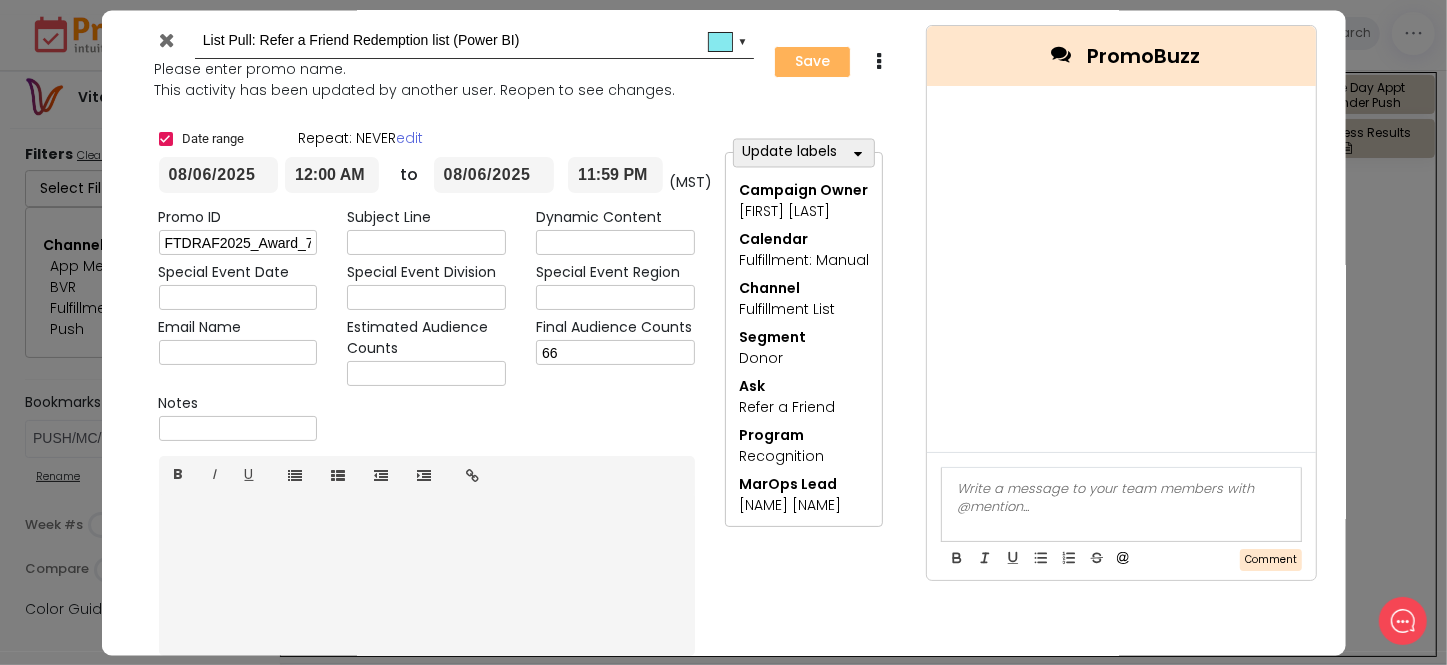type on "00:00" 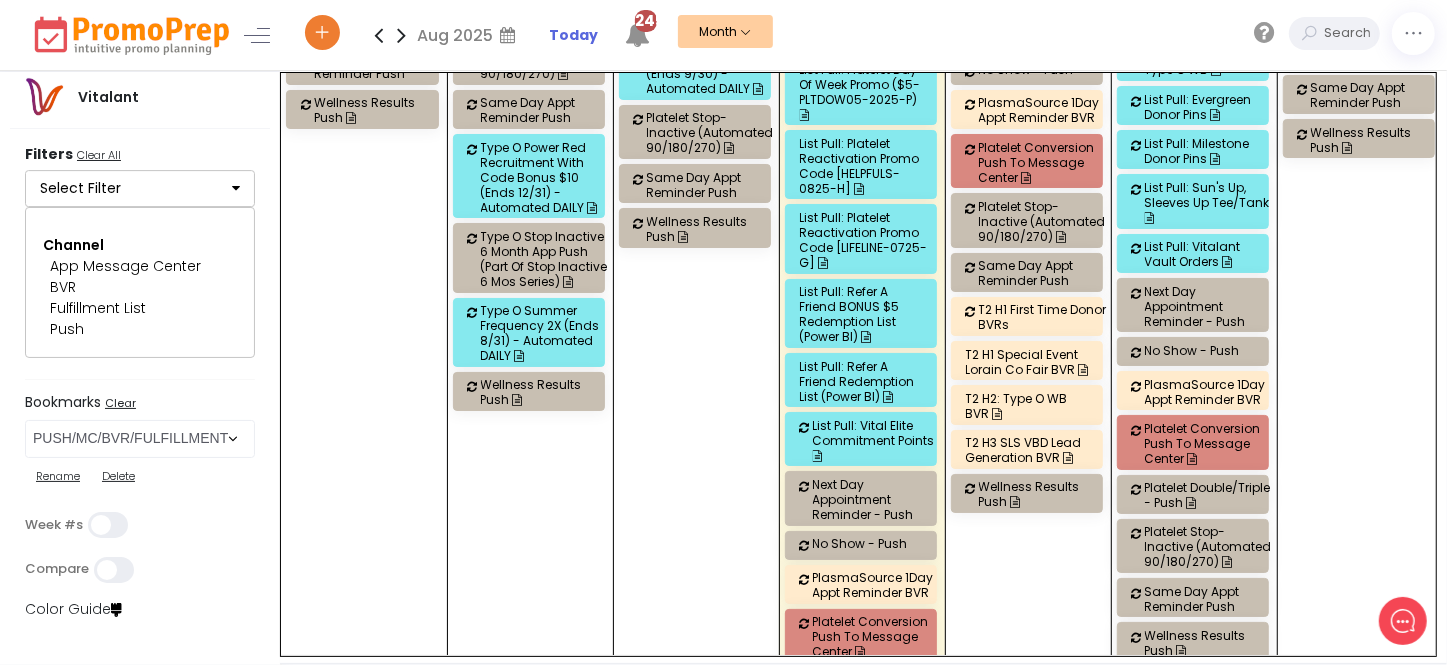 click on "List Pull: Refer a Friend Redemption list (Power BI)" at bounding box center [864, 381] 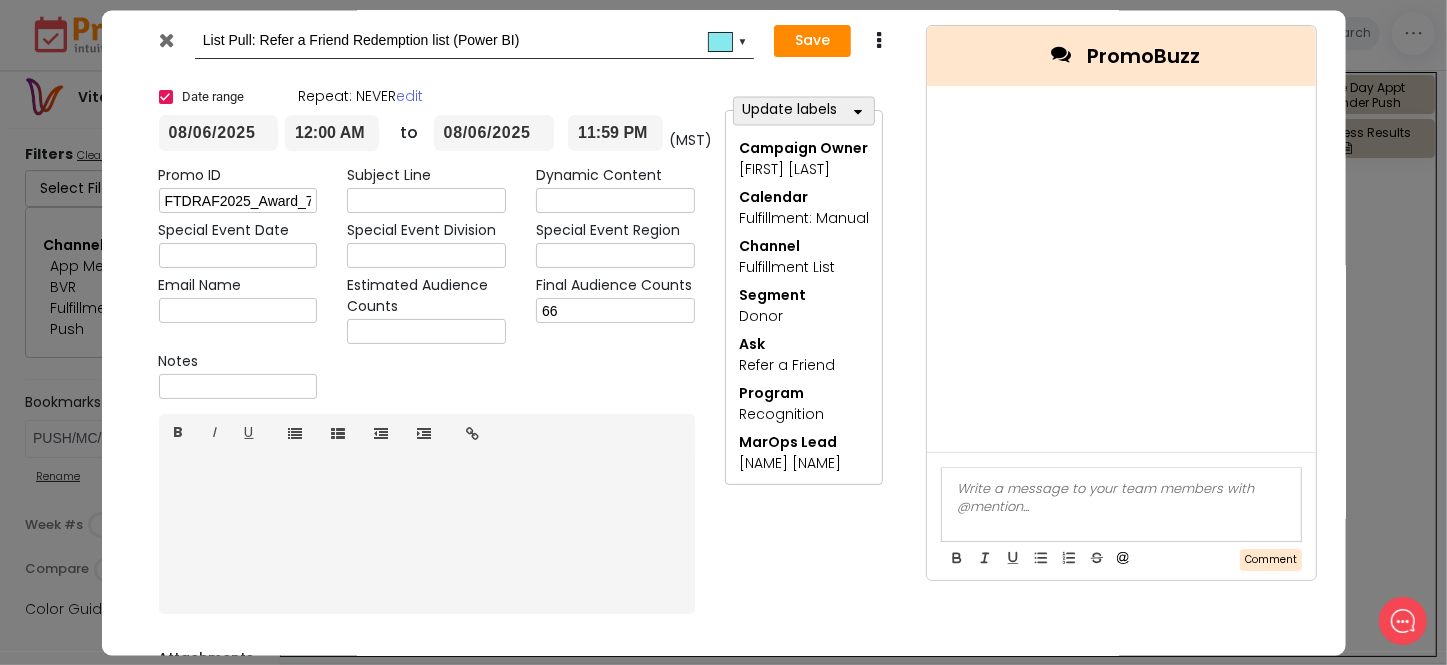 drag, startPoint x: 161, startPoint y: 41, endPoint x: 334, endPoint y: 124, distance: 191.88017 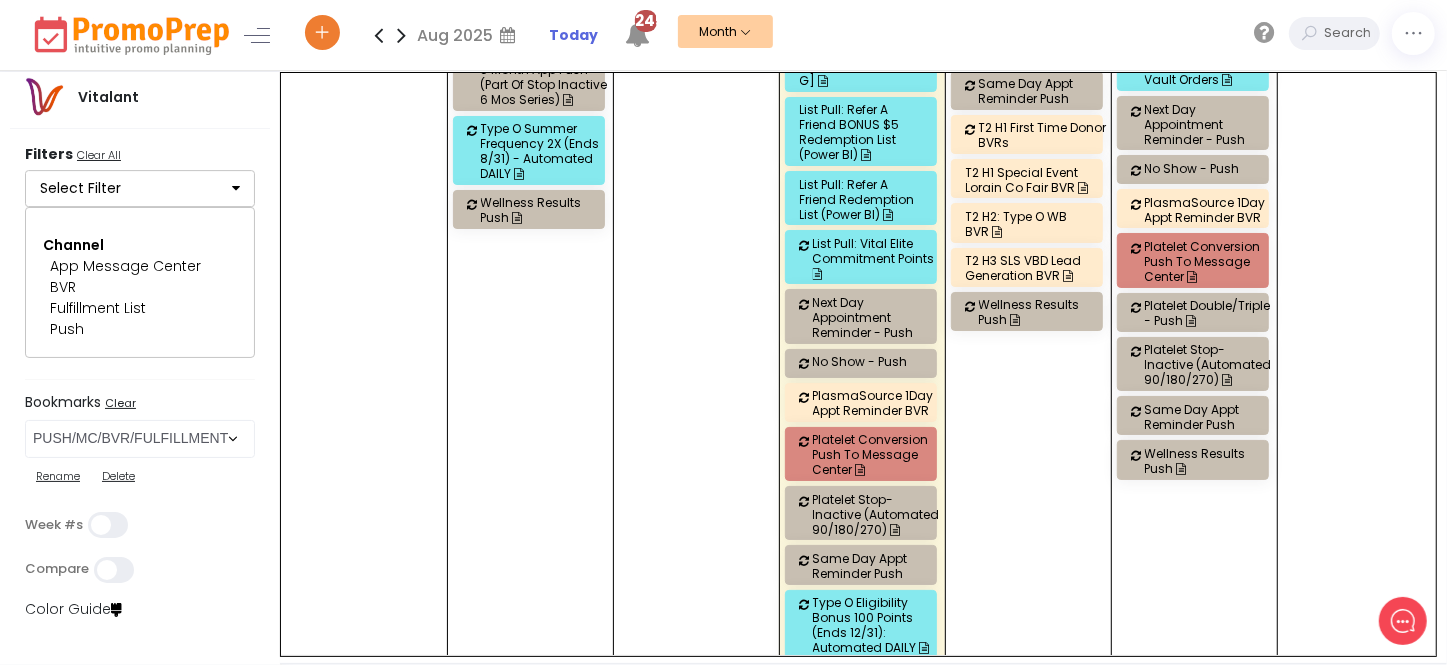 scroll, scrollTop: 2272, scrollLeft: 0, axis: vertical 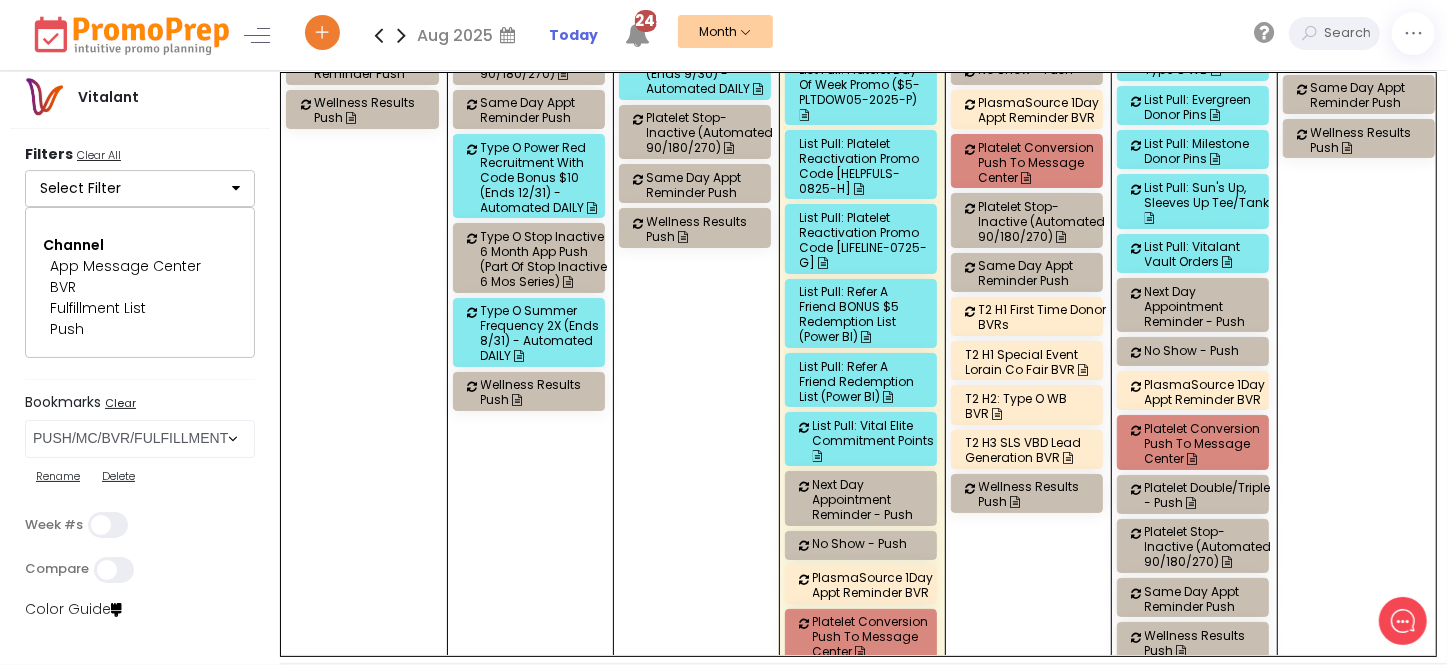 click on "List Pull: Refer a Friend BONUS $5 Redemption list (Power BI)" at bounding box center (864, 314) 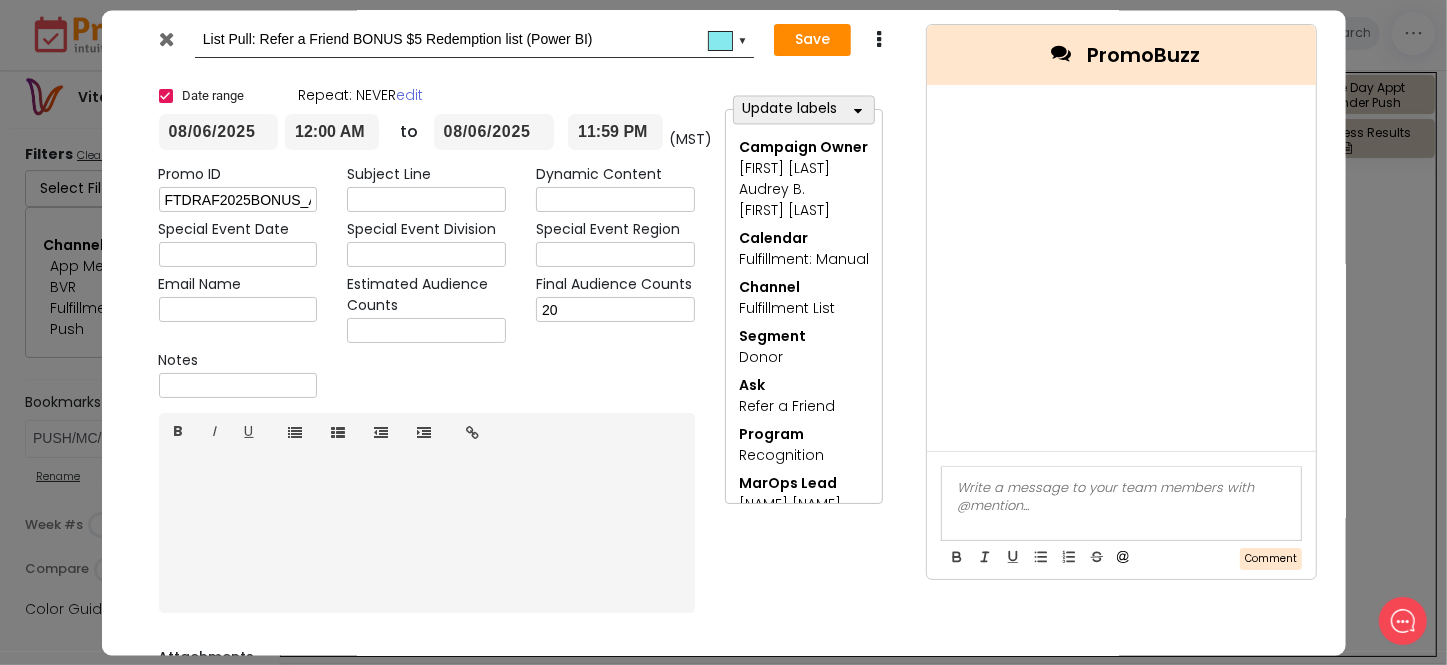 scroll, scrollTop: 0, scrollLeft: 0, axis: both 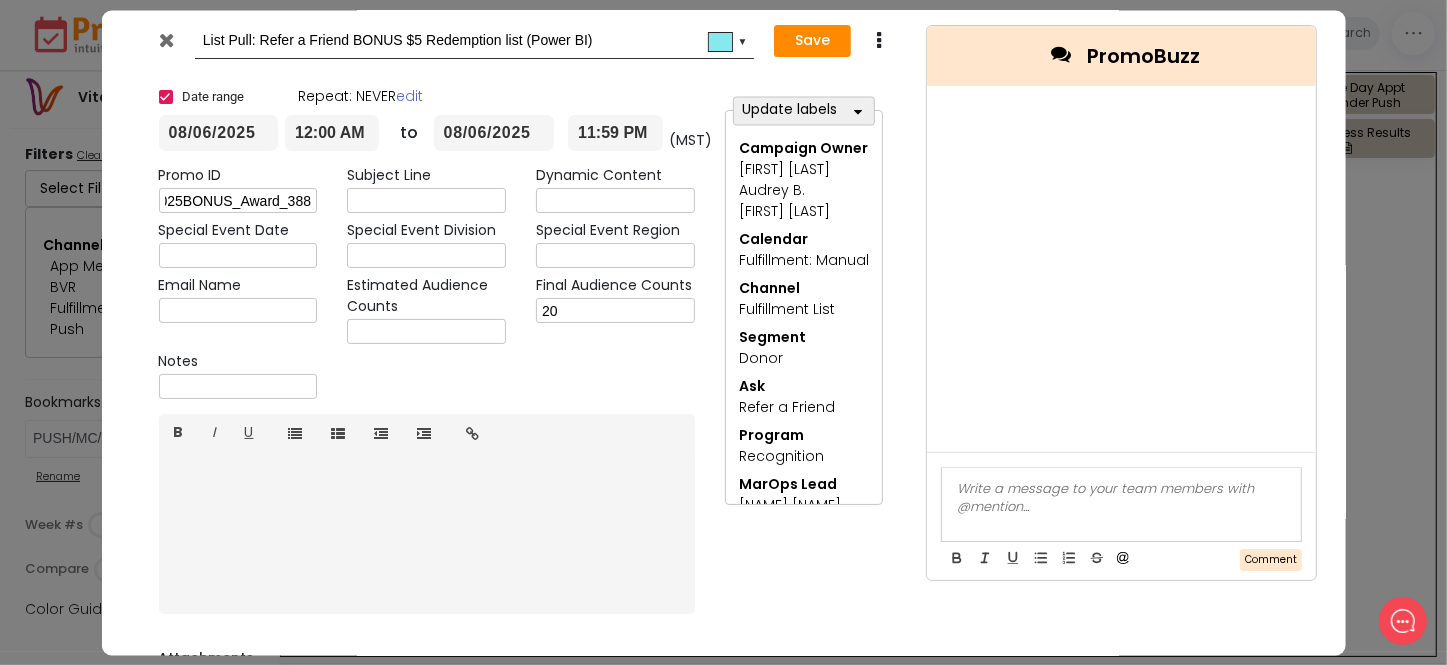 drag, startPoint x: 160, startPoint y: 201, endPoint x: 422, endPoint y: 207, distance: 262.0687 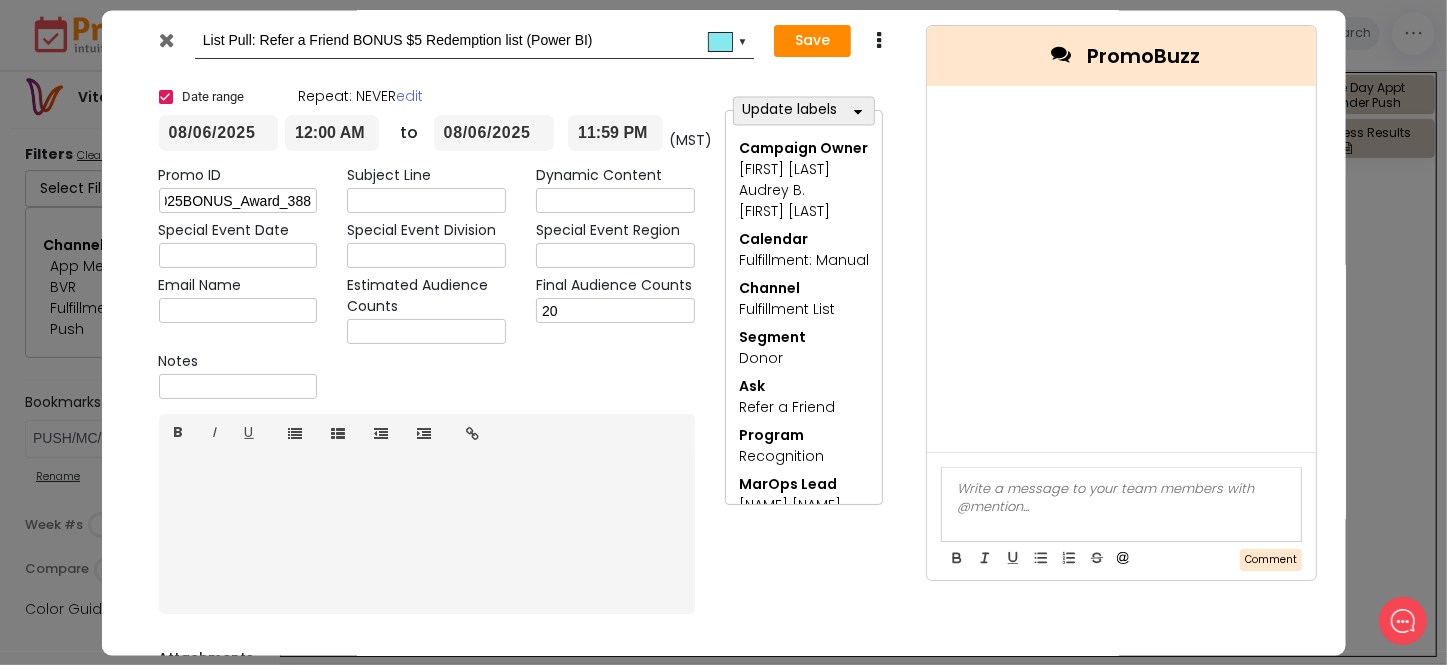 scroll, scrollTop: 0, scrollLeft: 0, axis: both 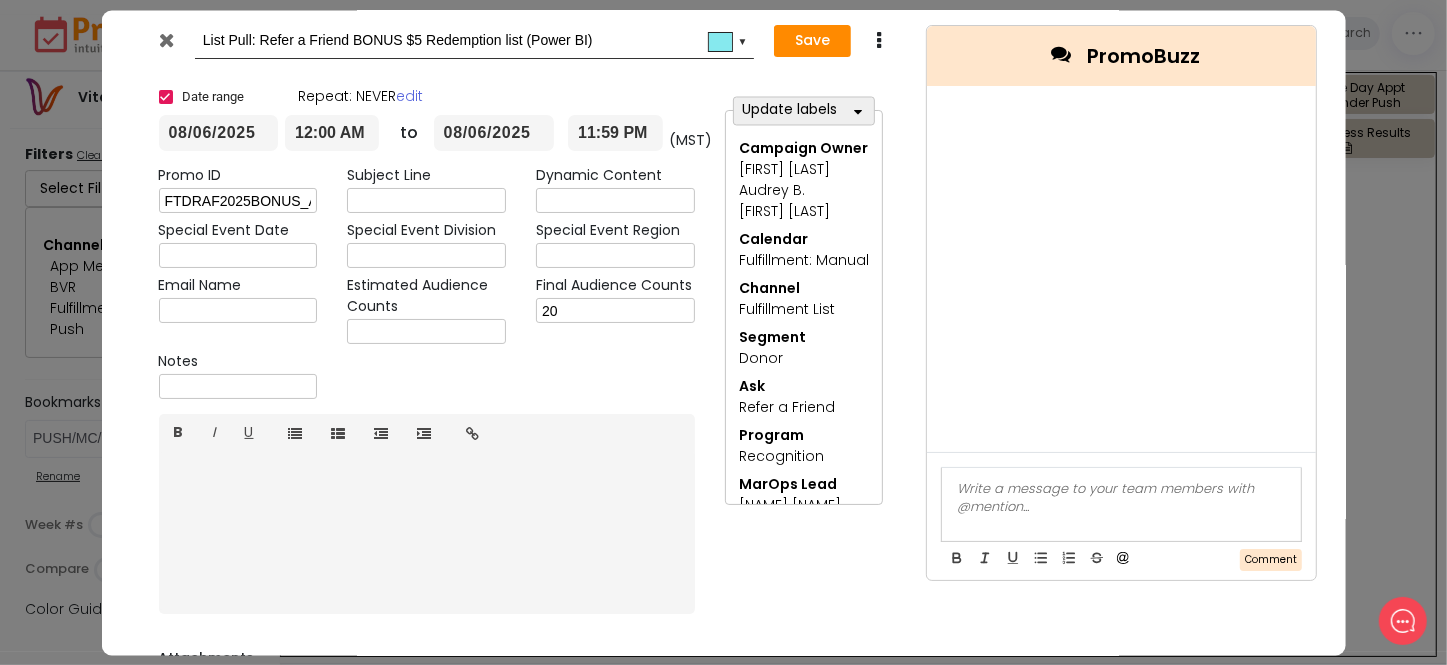 click at bounding box center (166, 40) 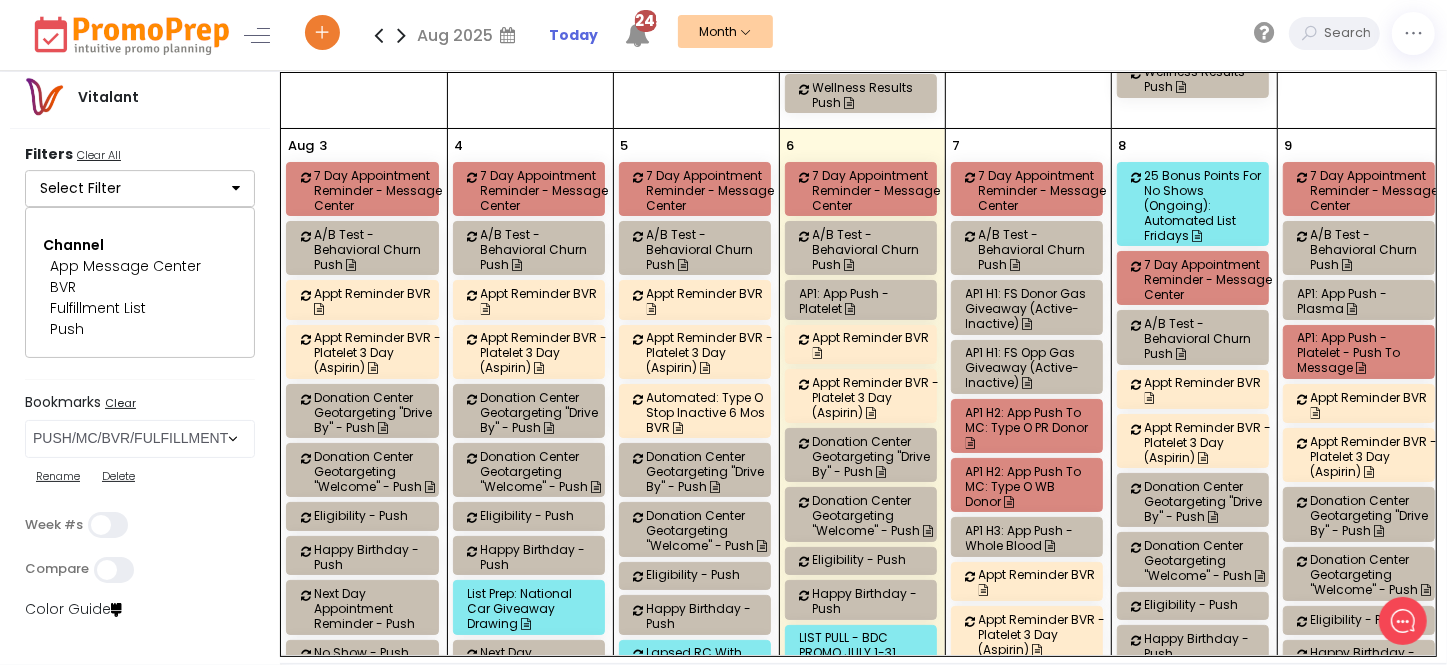 scroll, scrollTop: 1363, scrollLeft: 0, axis: vertical 